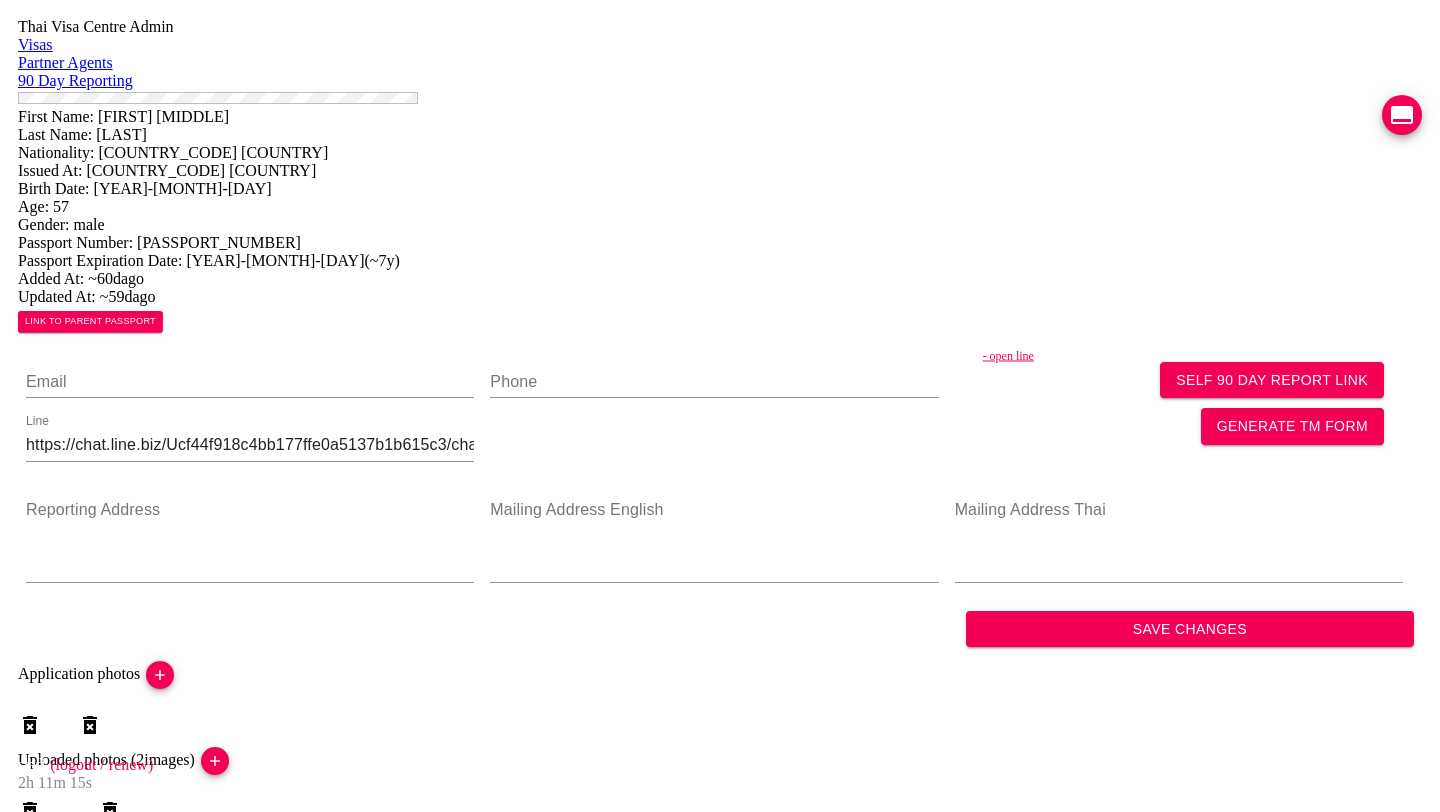 scroll, scrollTop: 0, scrollLeft: 0, axis: both 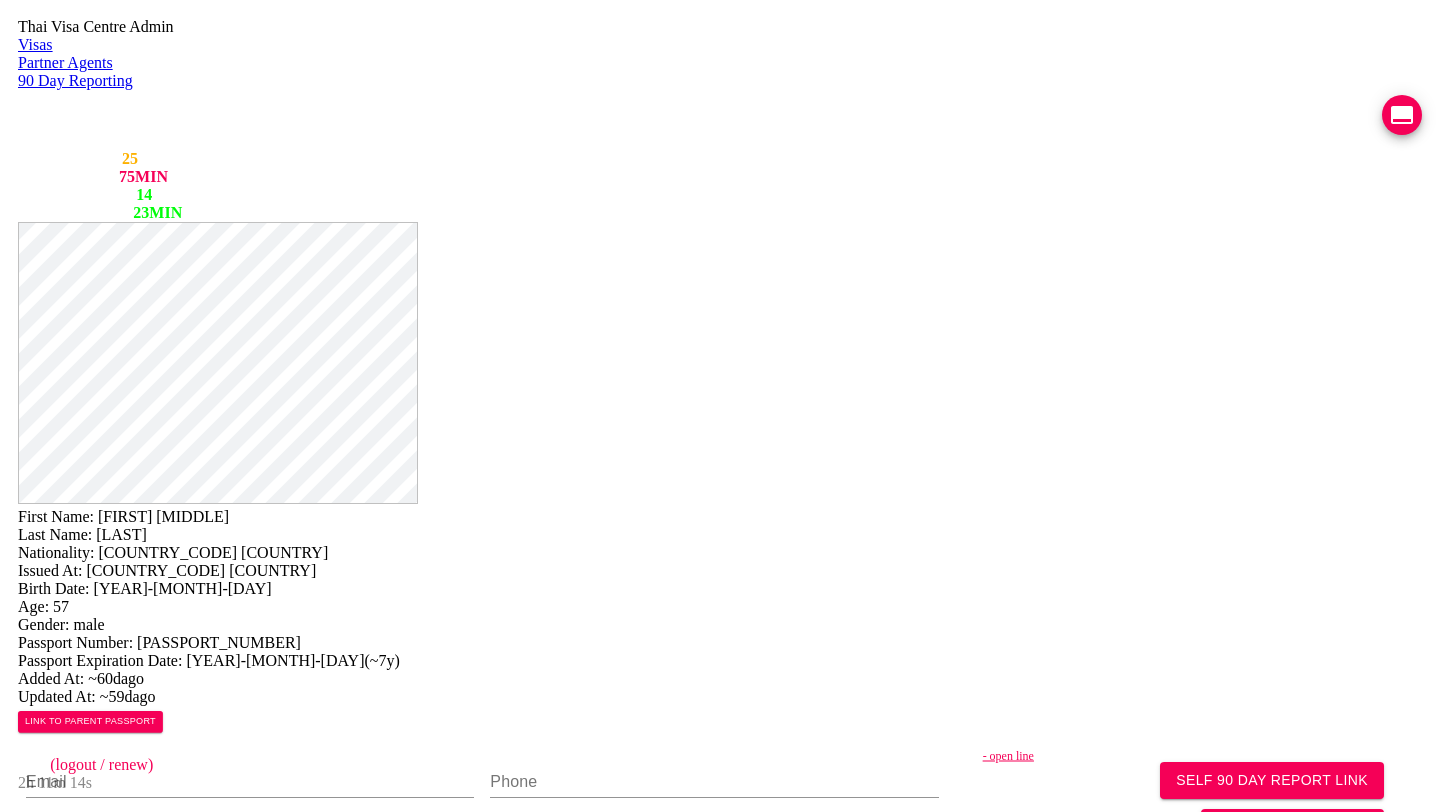 click on "- open line" at bounding box center [1213, 756] 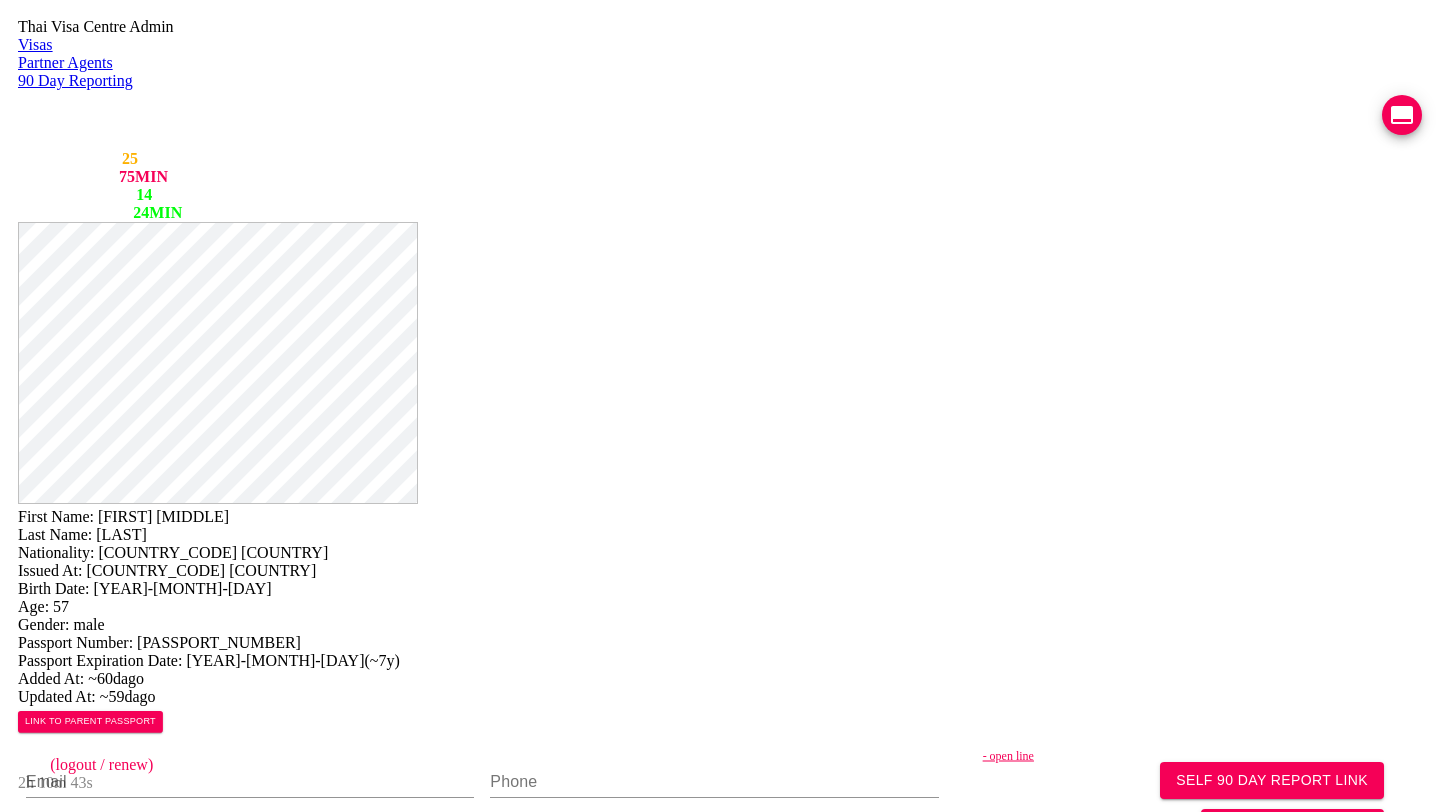 scroll, scrollTop: 38, scrollLeft: 0, axis: vertical 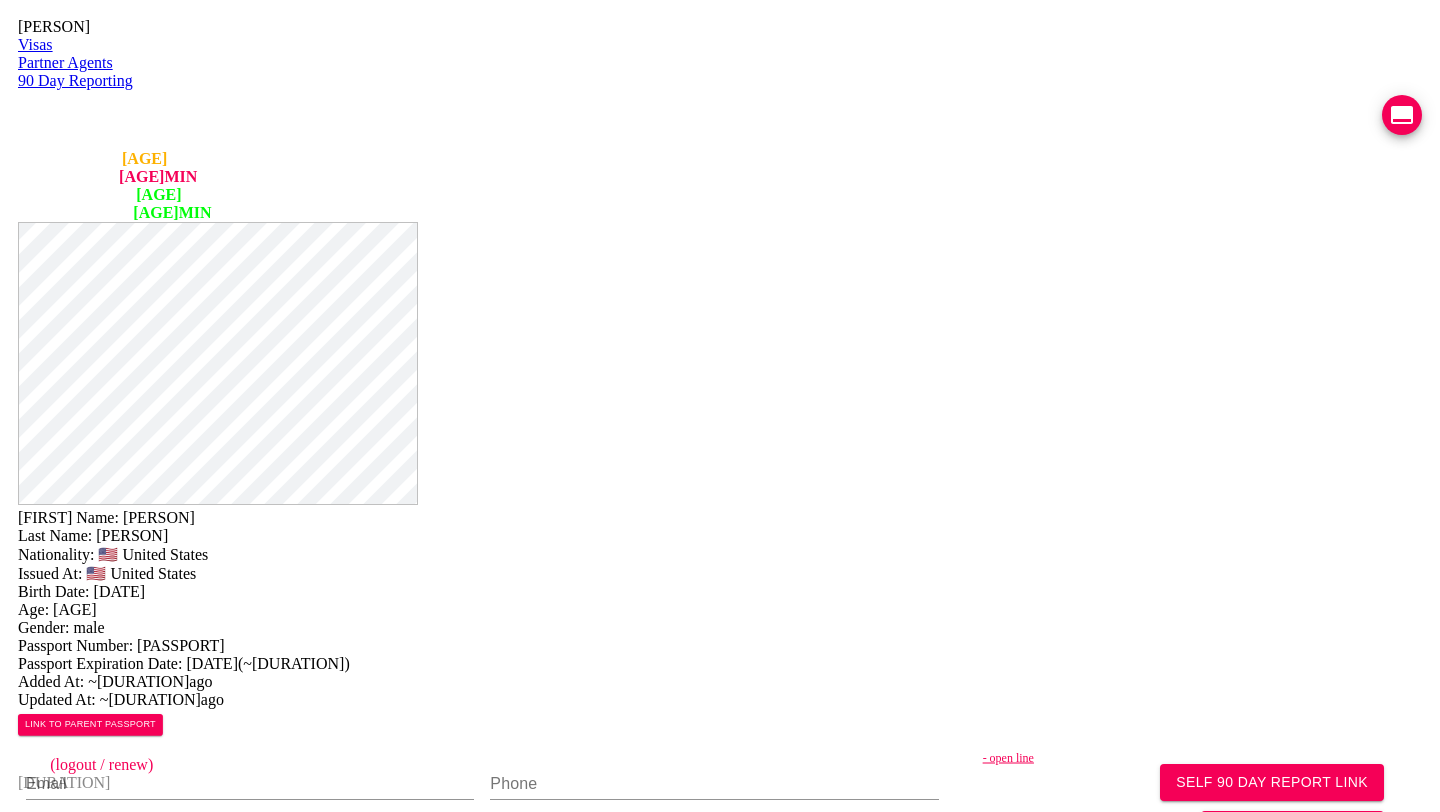 click on "- open line" at bounding box center (1213, 758) 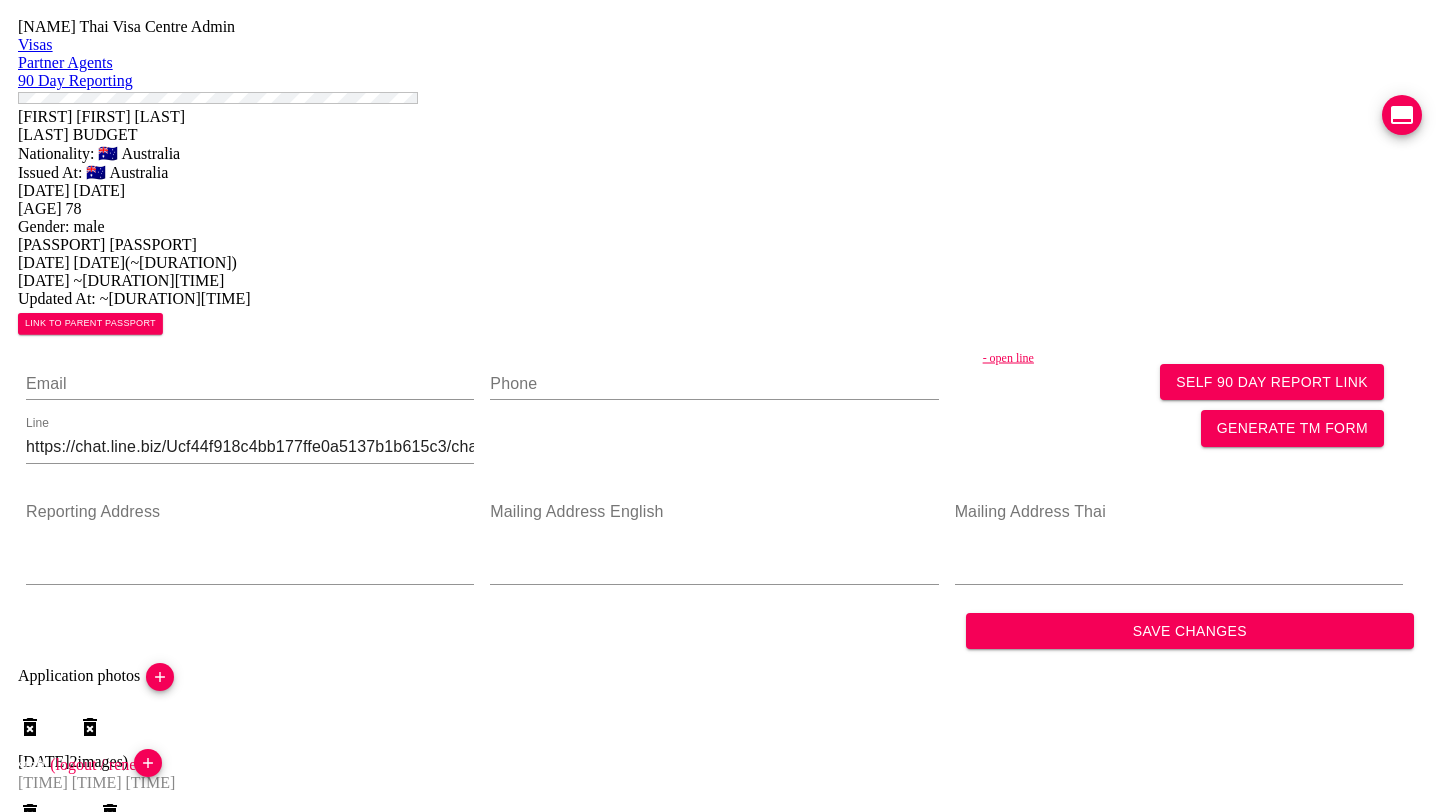 scroll, scrollTop: 0, scrollLeft: 0, axis: both 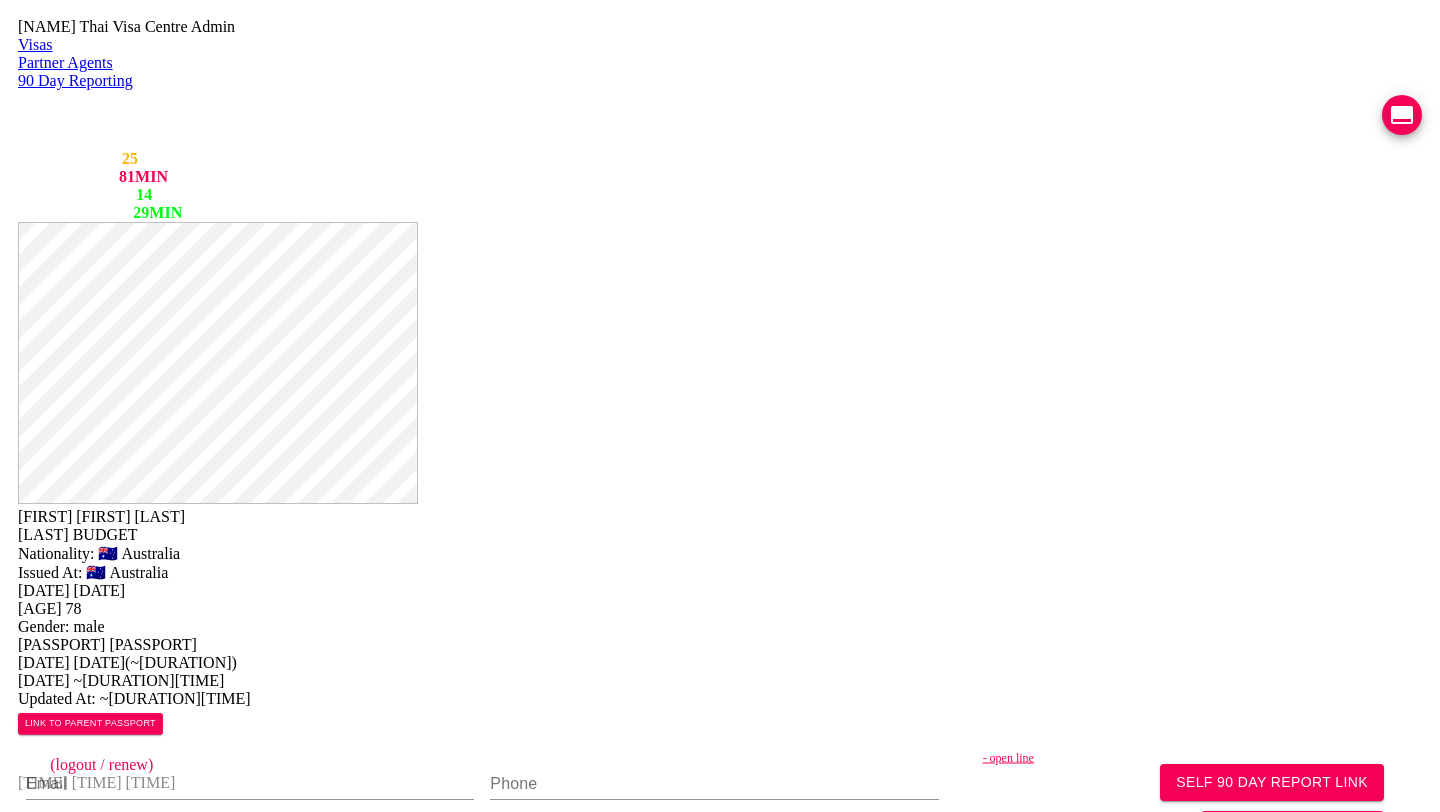 click on "- open line" at bounding box center (1213, 758) 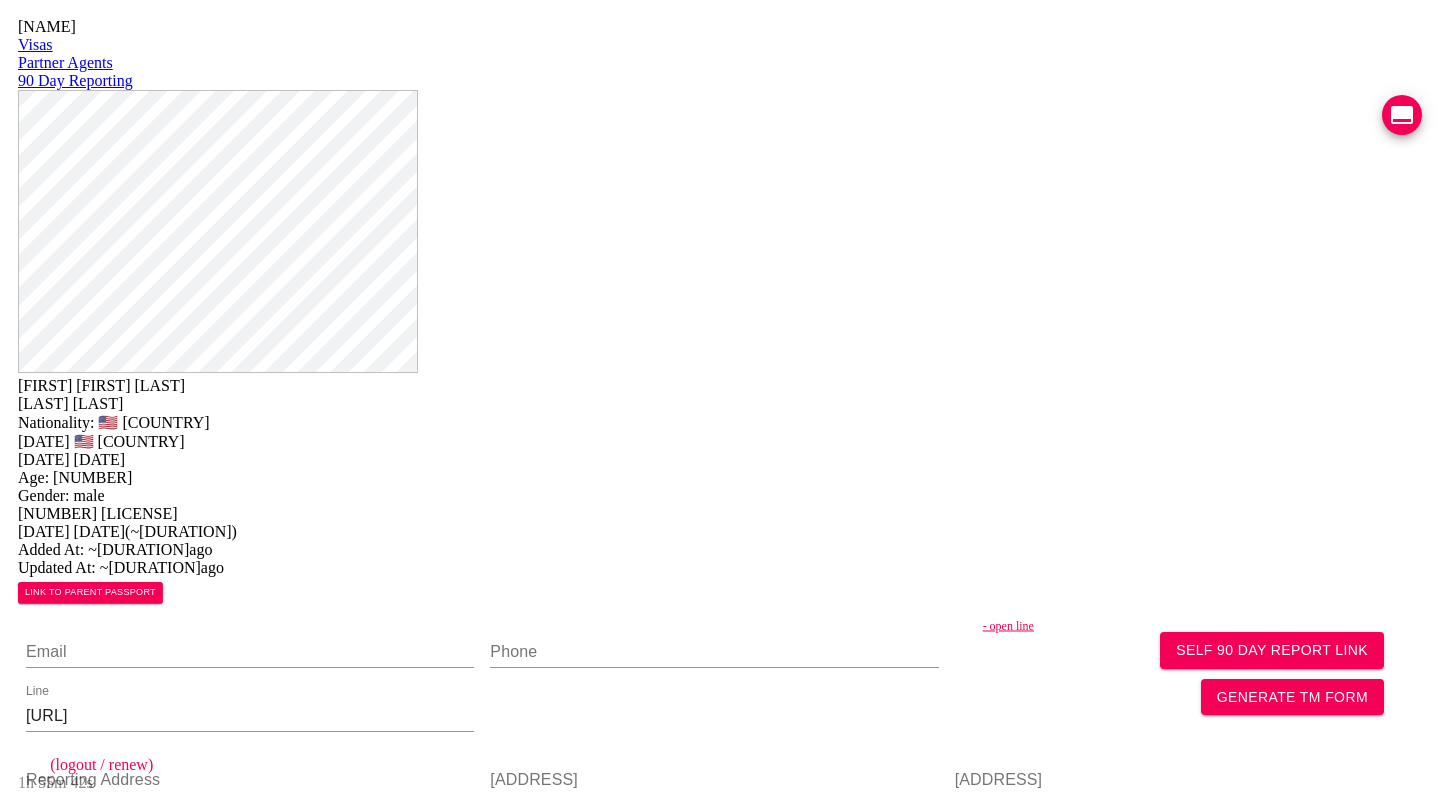 scroll, scrollTop: 0, scrollLeft: 0, axis: both 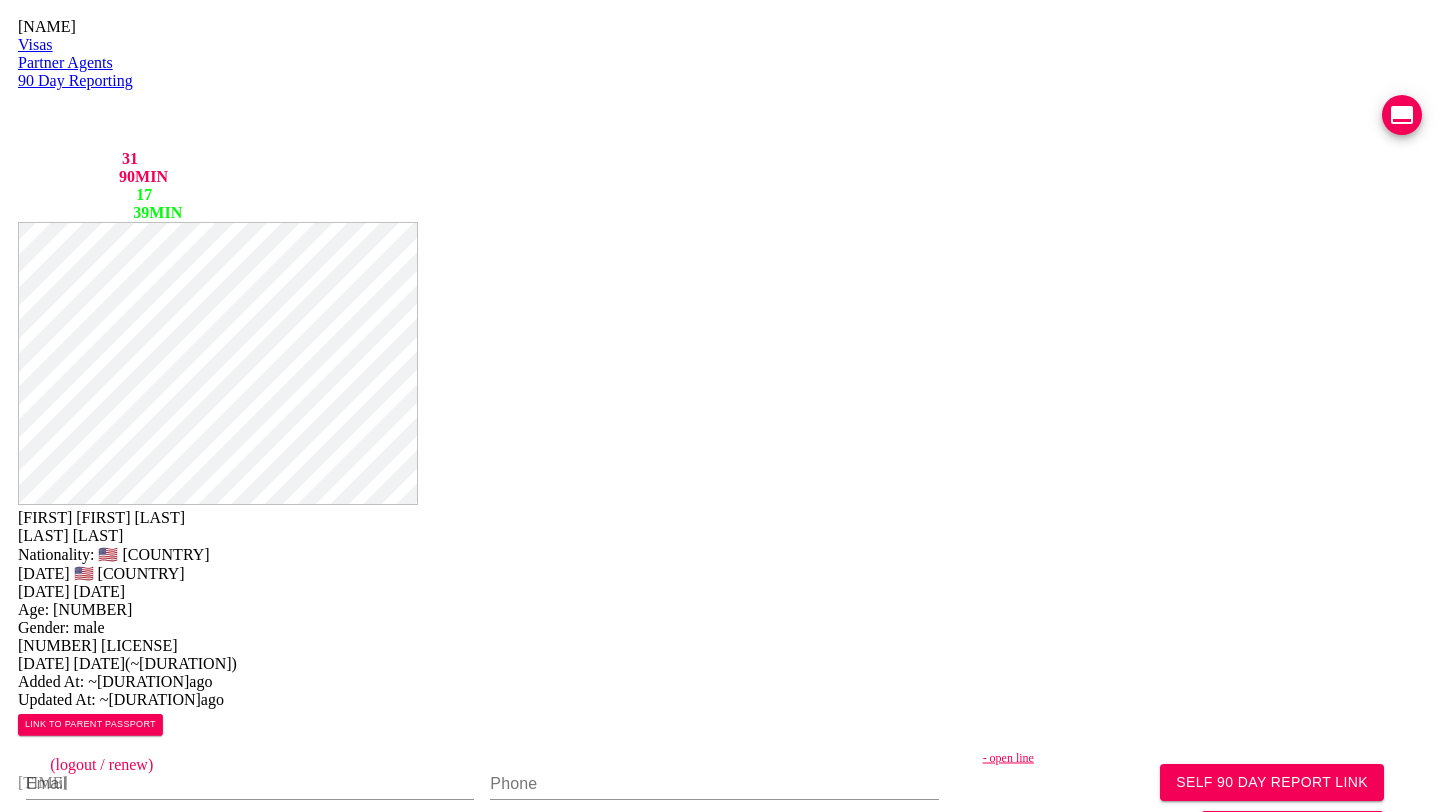 click on "- open line" at bounding box center (1213, 758) 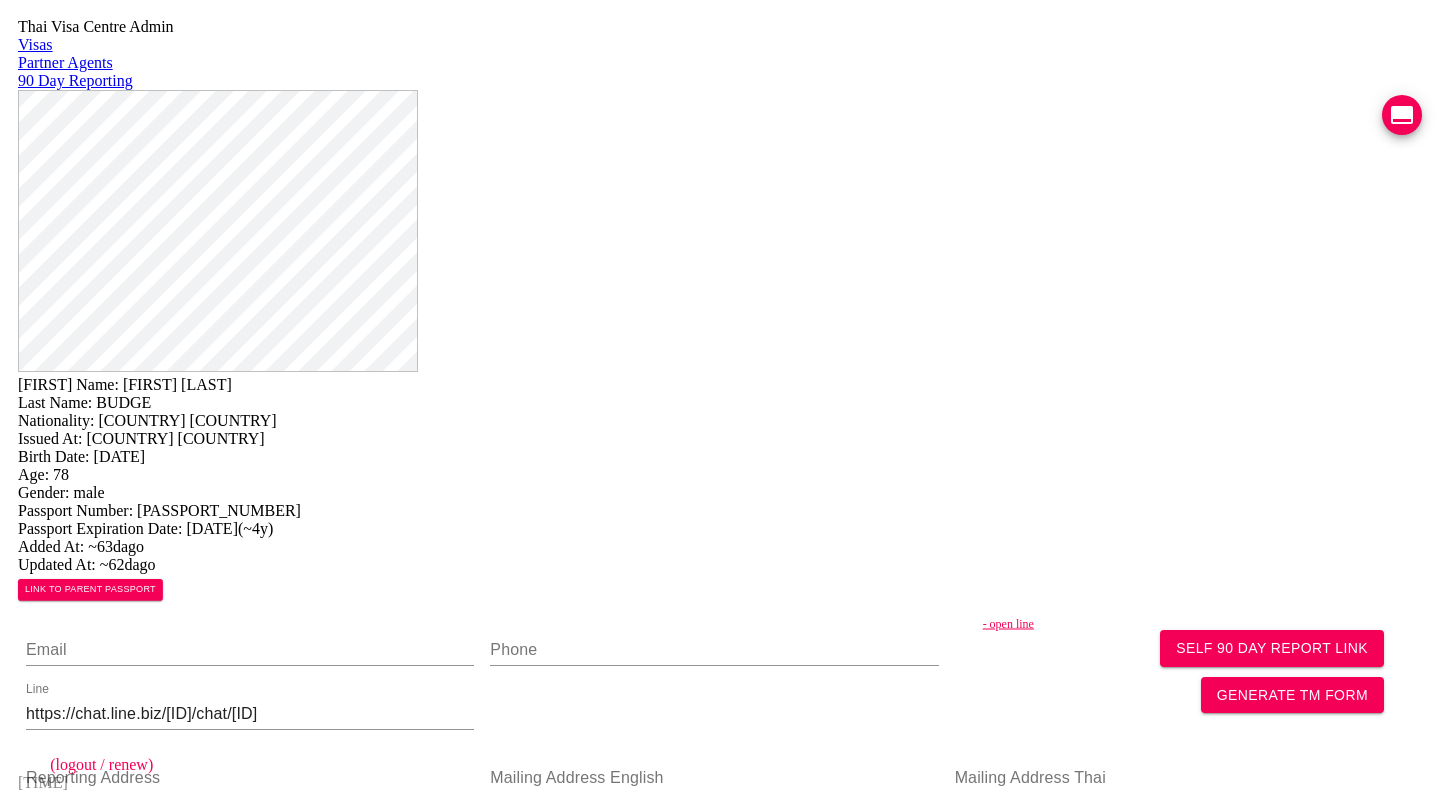 scroll, scrollTop: 0, scrollLeft: 0, axis: both 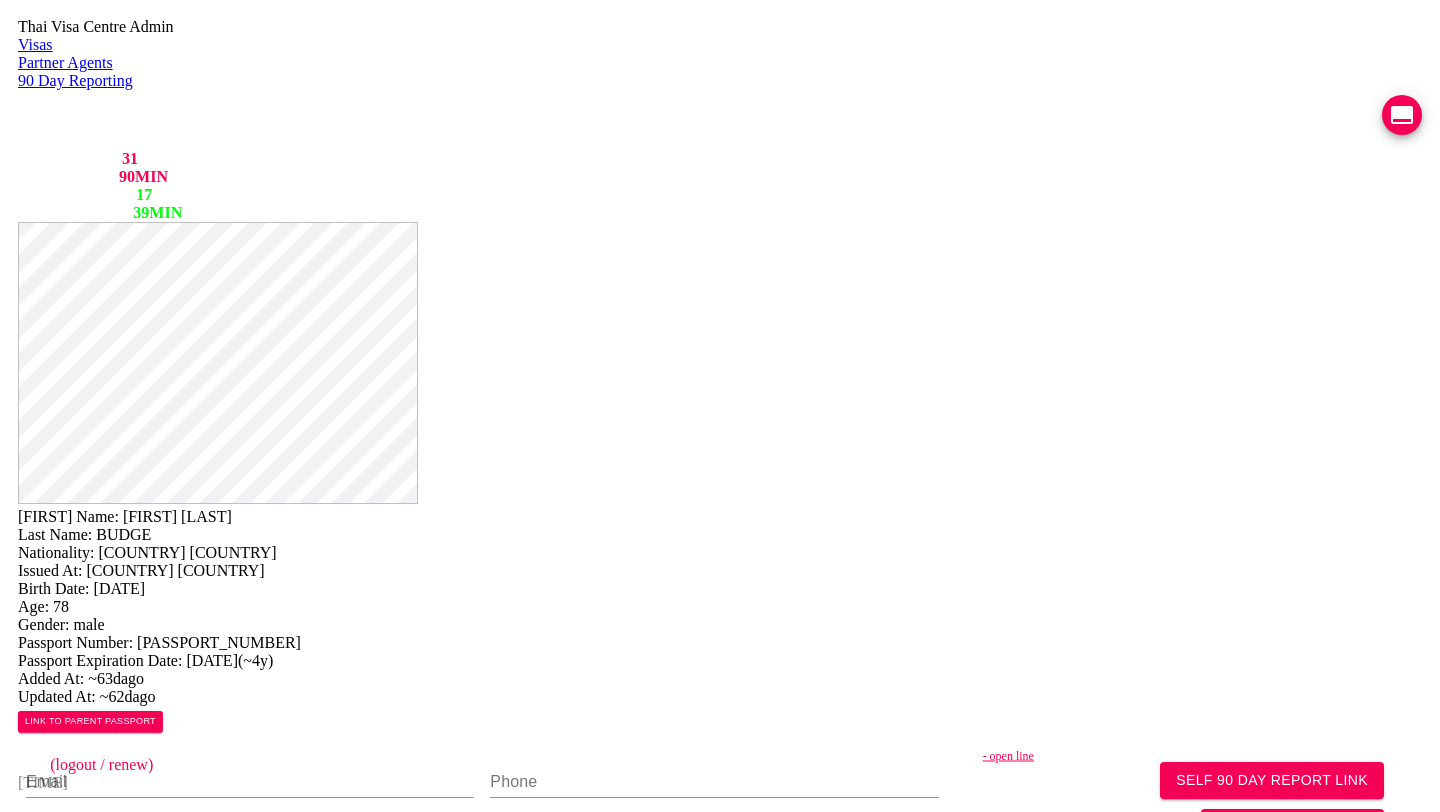 click on "- open line" at bounding box center (1213, 756) 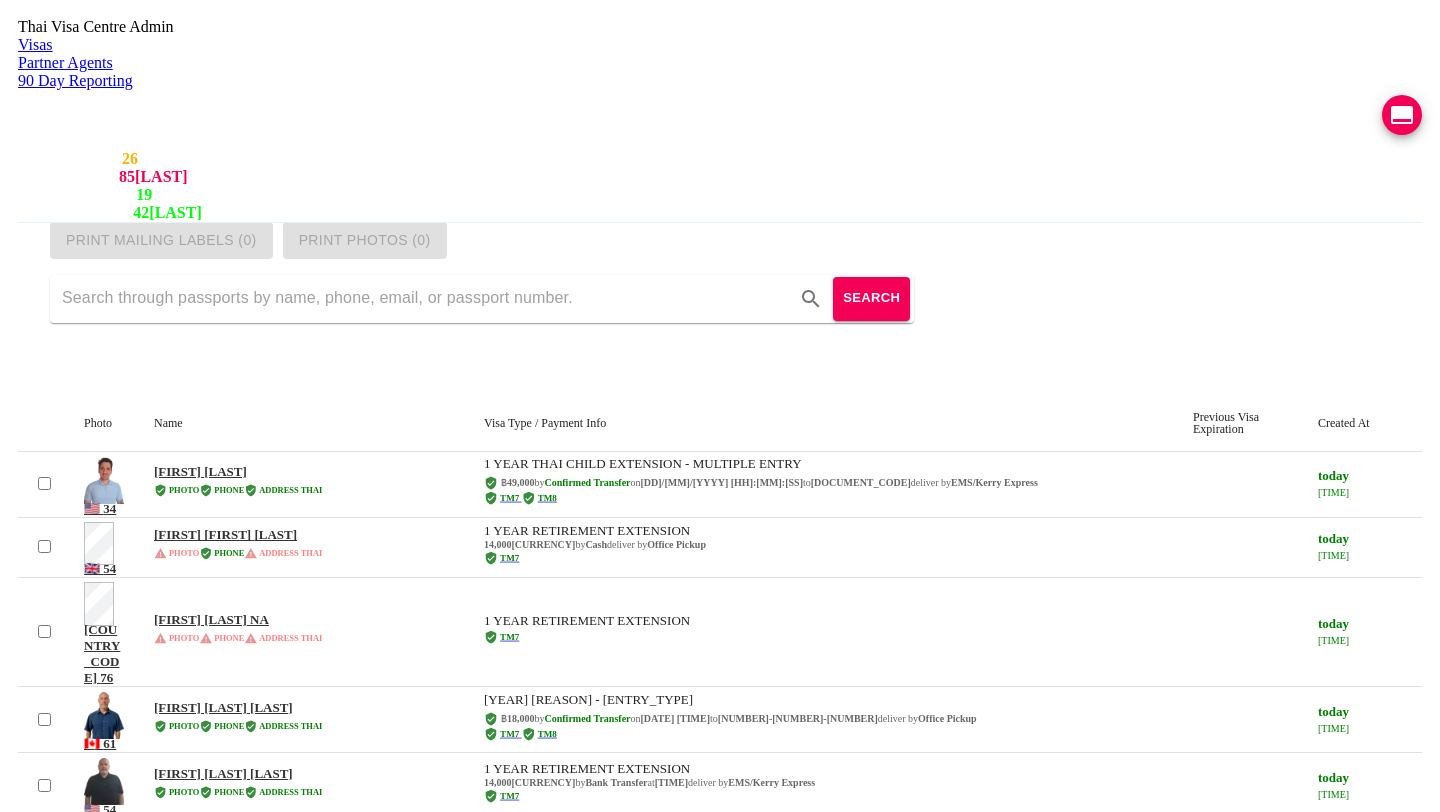 scroll, scrollTop: 0, scrollLeft: 0, axis: both 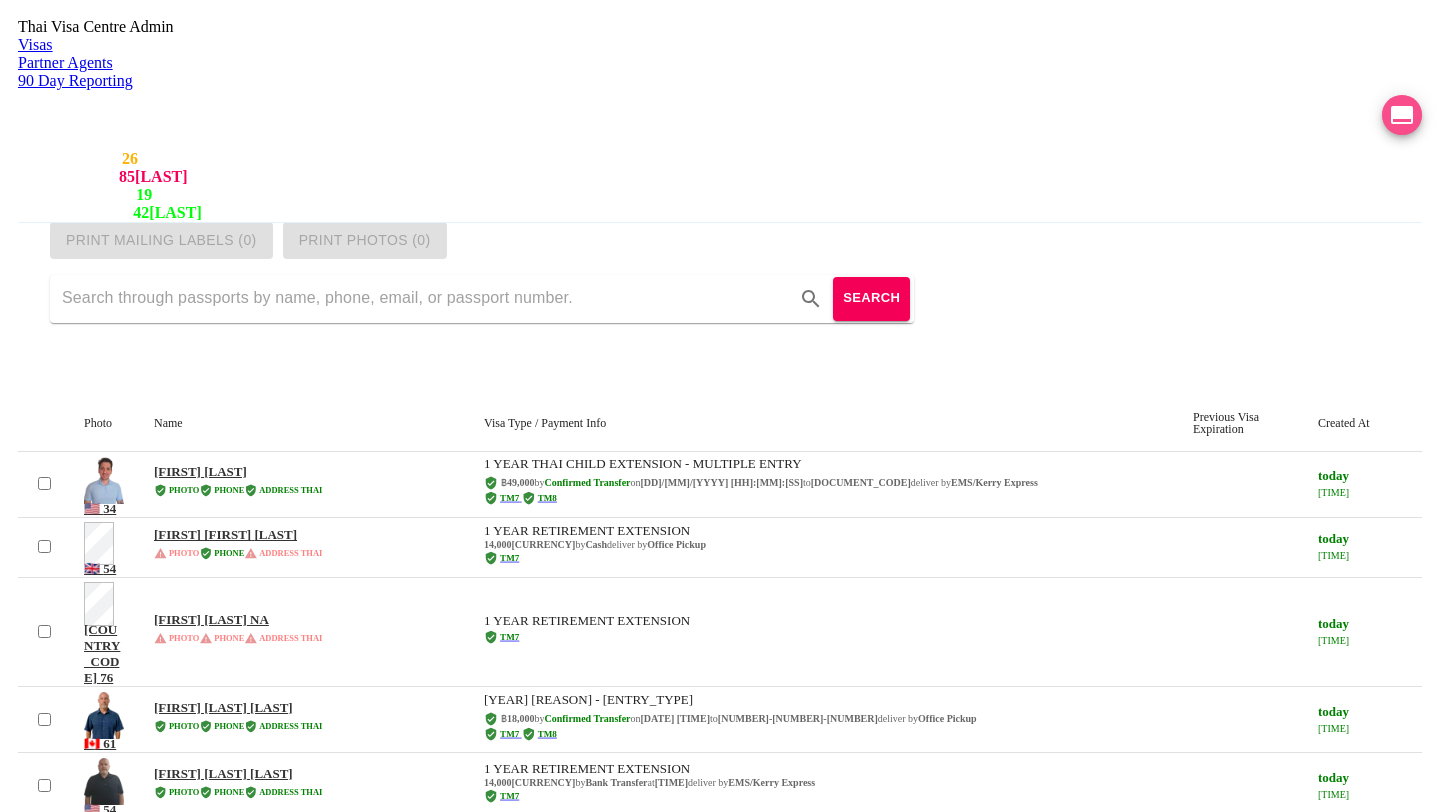 click at bounding box center (1402, 115) 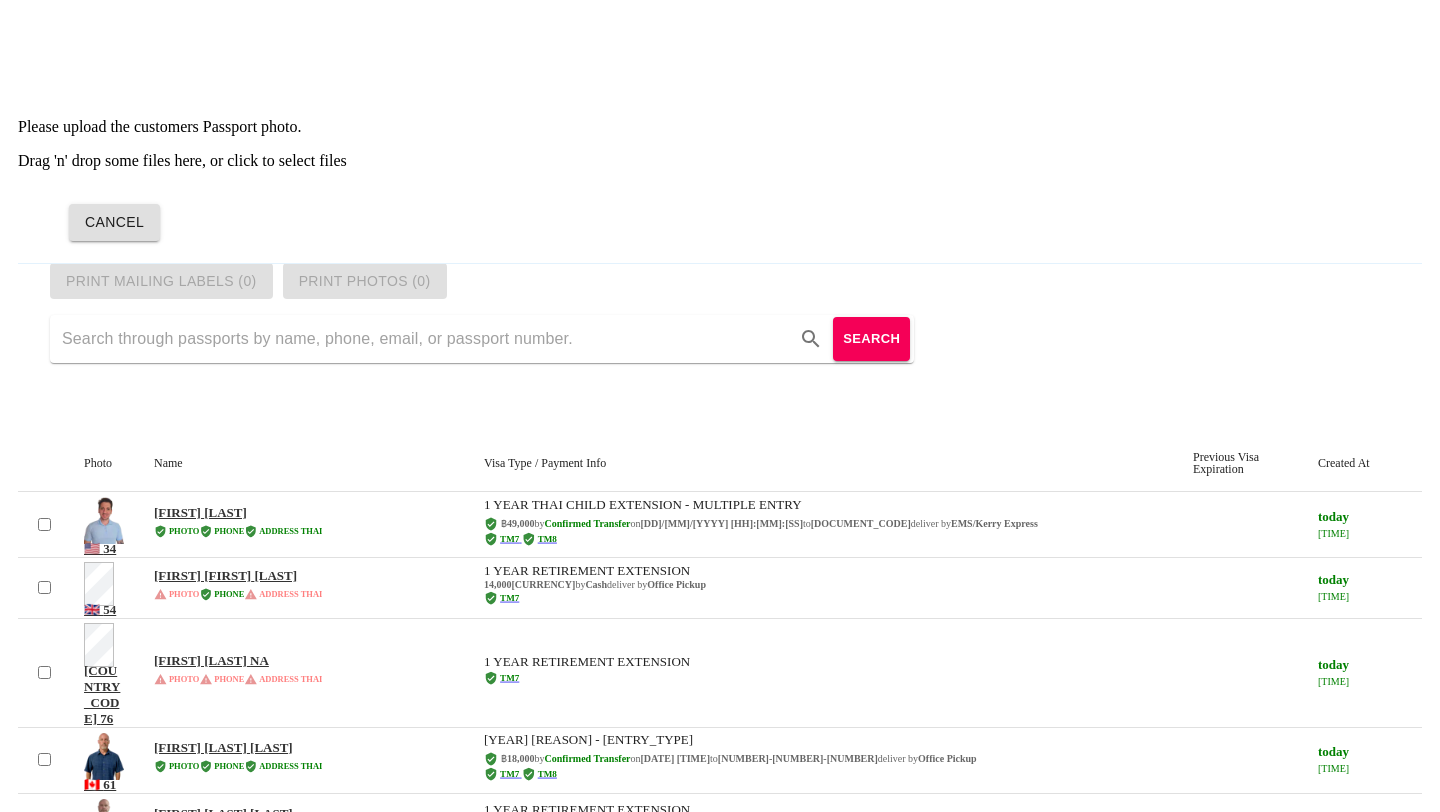 click on "Drag 'n' drop some files here, or click to select files" at bounding box center [720, 161] 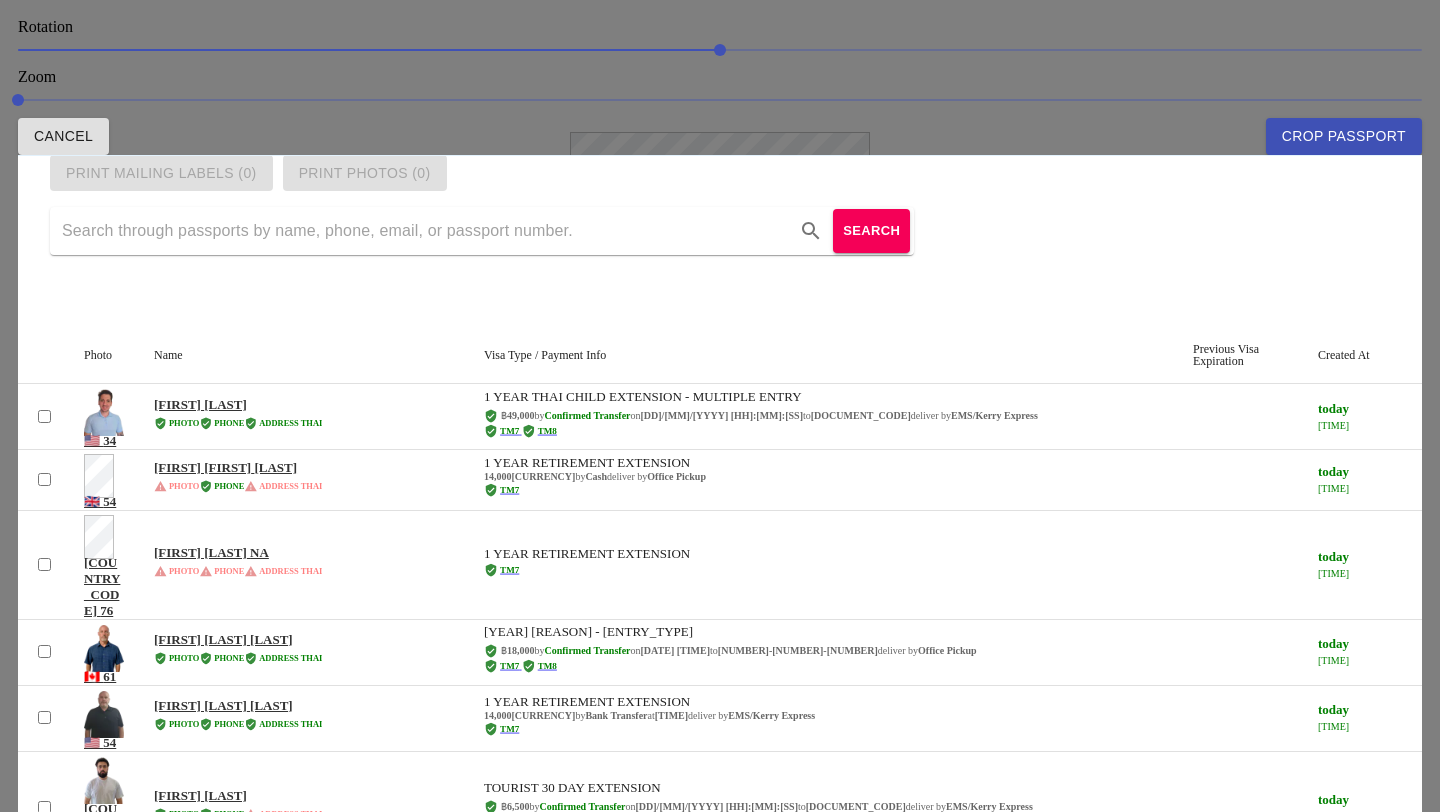 click at bounding box center [720, 406] 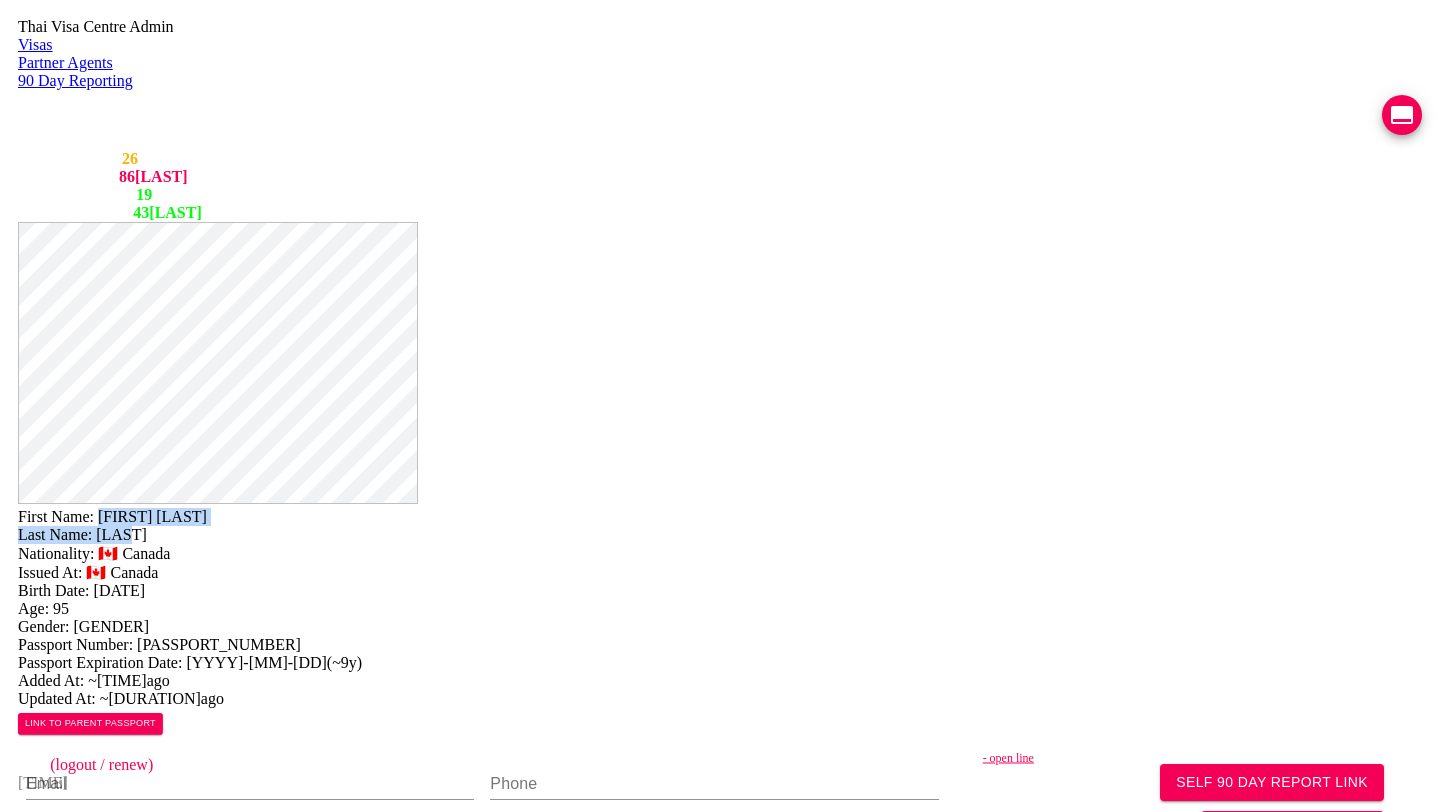 drag, startPoint x: 783, startPoint y: 45, endPoint x: 817, endPoint y: 65, distance: 39.446167 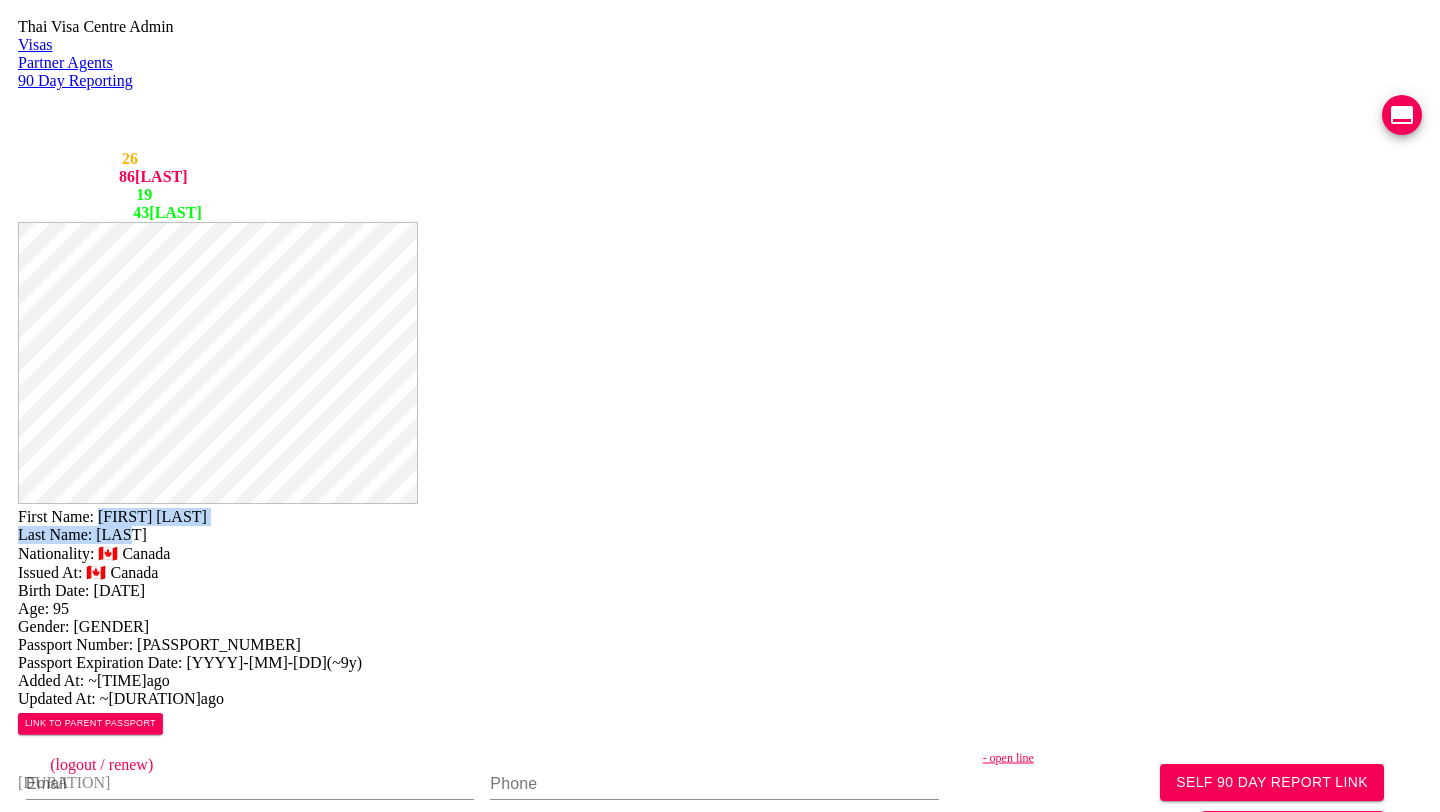 copy on "DONALD WALTER Last Name:   FERN" 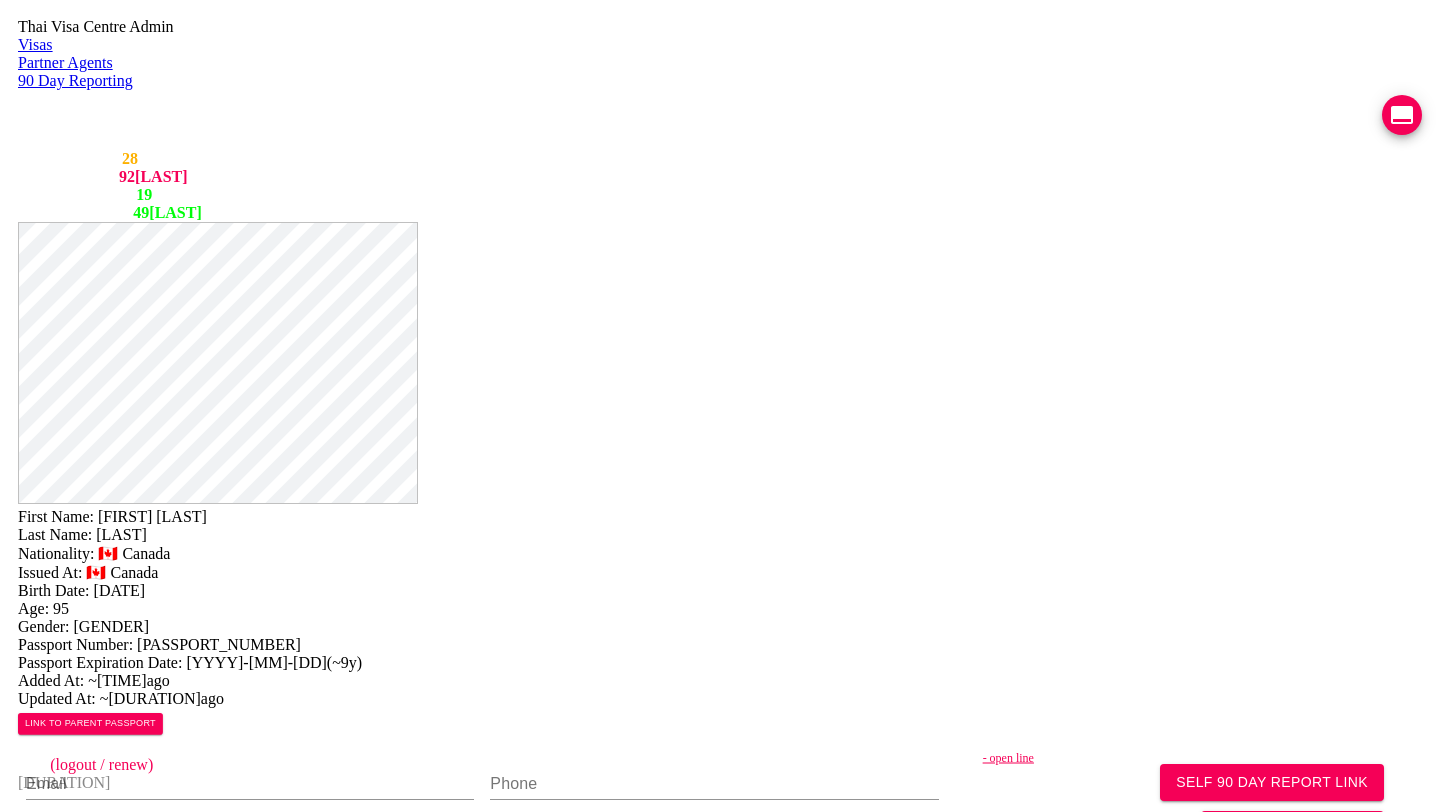 click on "Thai Visa Centre Admin Visas Partner Agents 90 Day Reporting LINE QUEUE   28 LINE DELAY   92  MIN EMAIL QUEUE   19 EMAIL DELAY   49  MIN jutamas.yaiimaijn@gmail.com staff   (logout / renew) 1h 44m 55s" at bounding box center (720, 120) 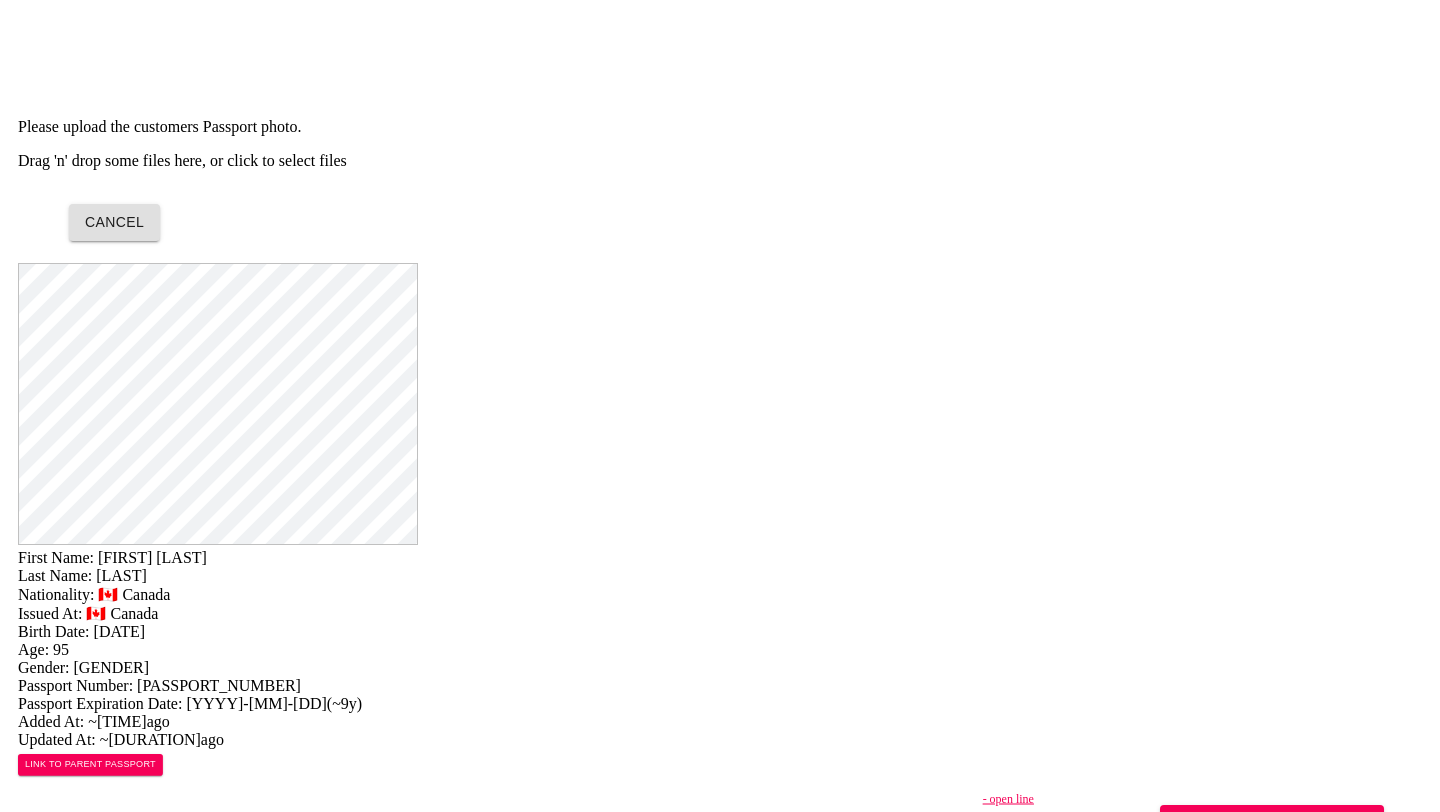 click on "Drag 'n' drop some files here, or click to select files" at bounding box center [720, 161] 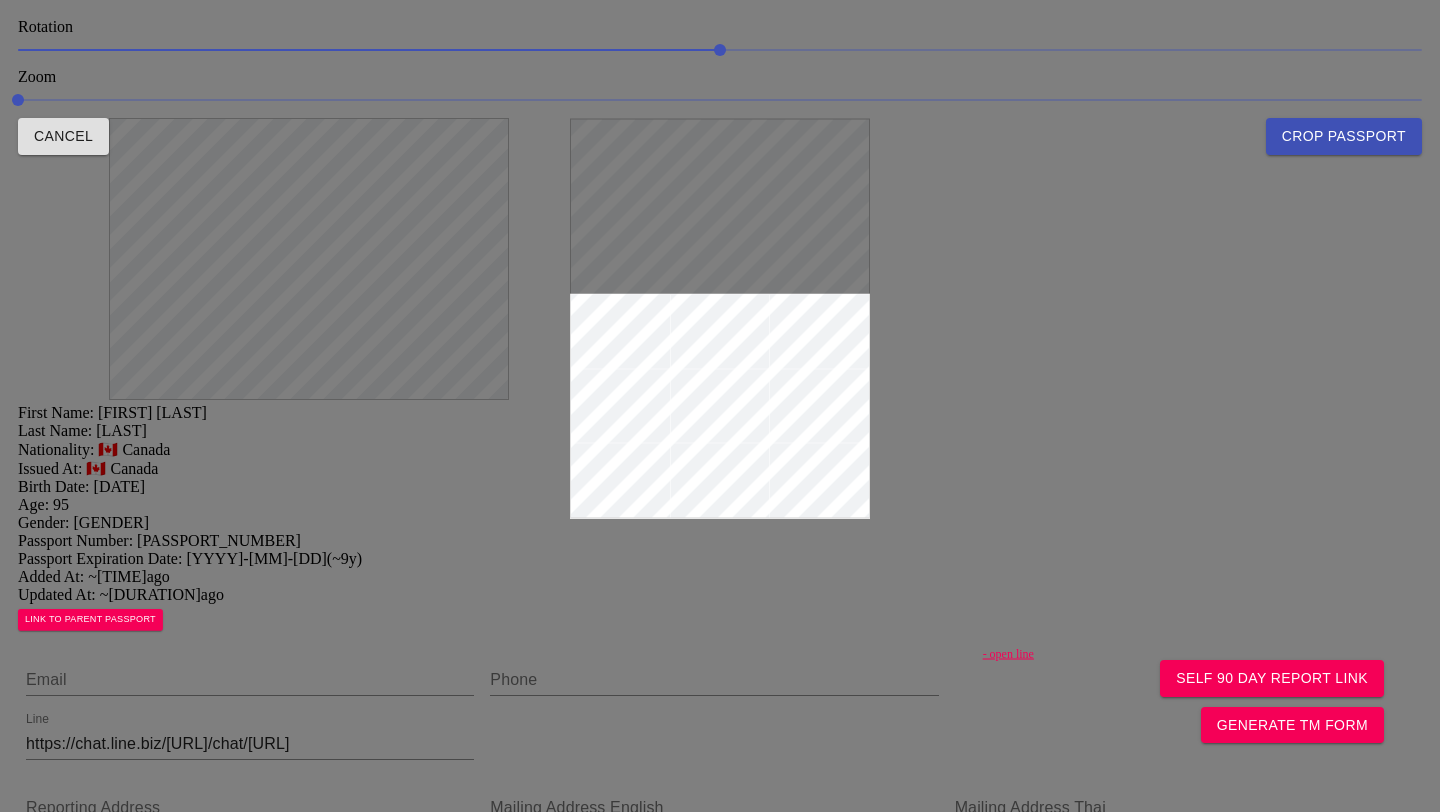 click at bounding box center (720, 406) 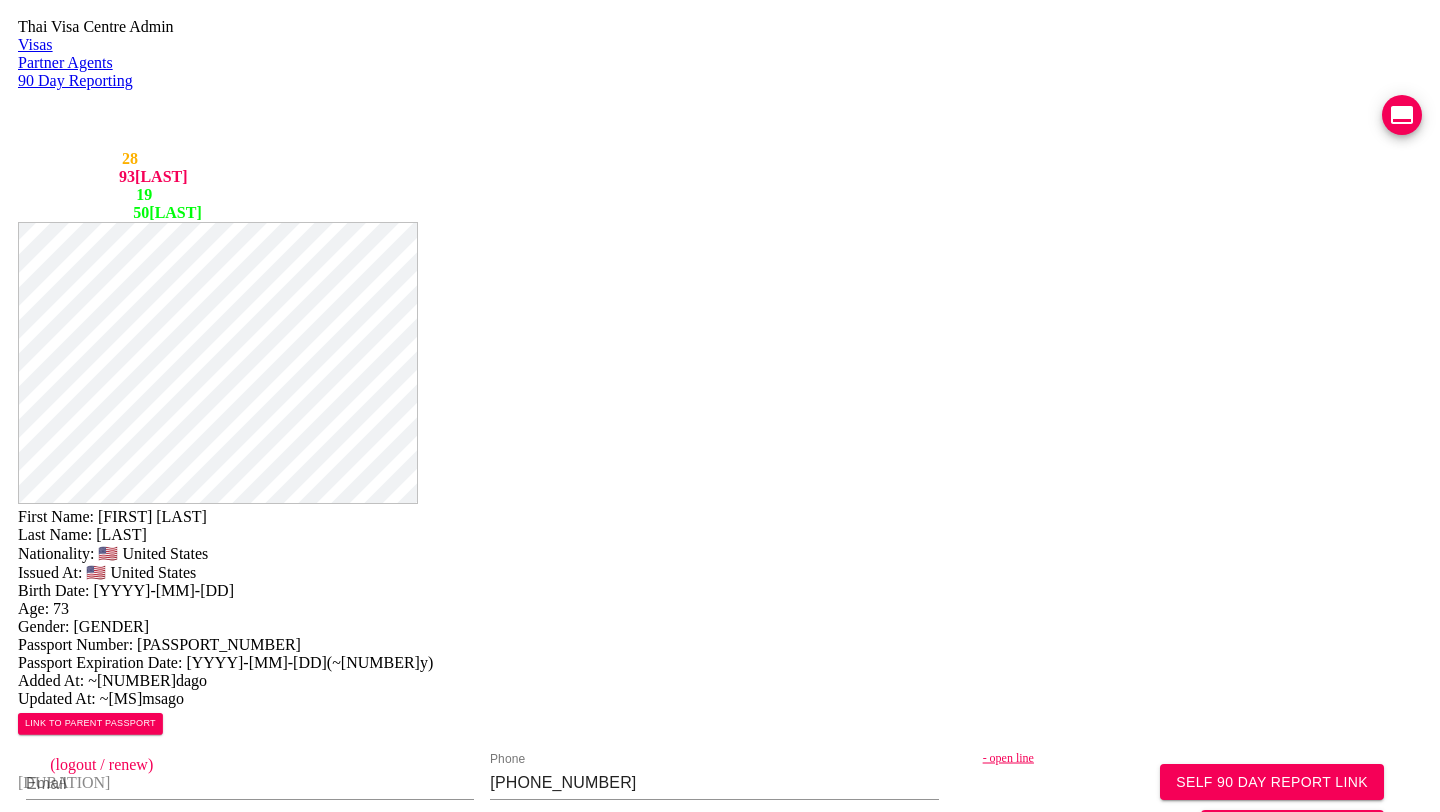 click on "- open line" at bounding box center [1213, 757] 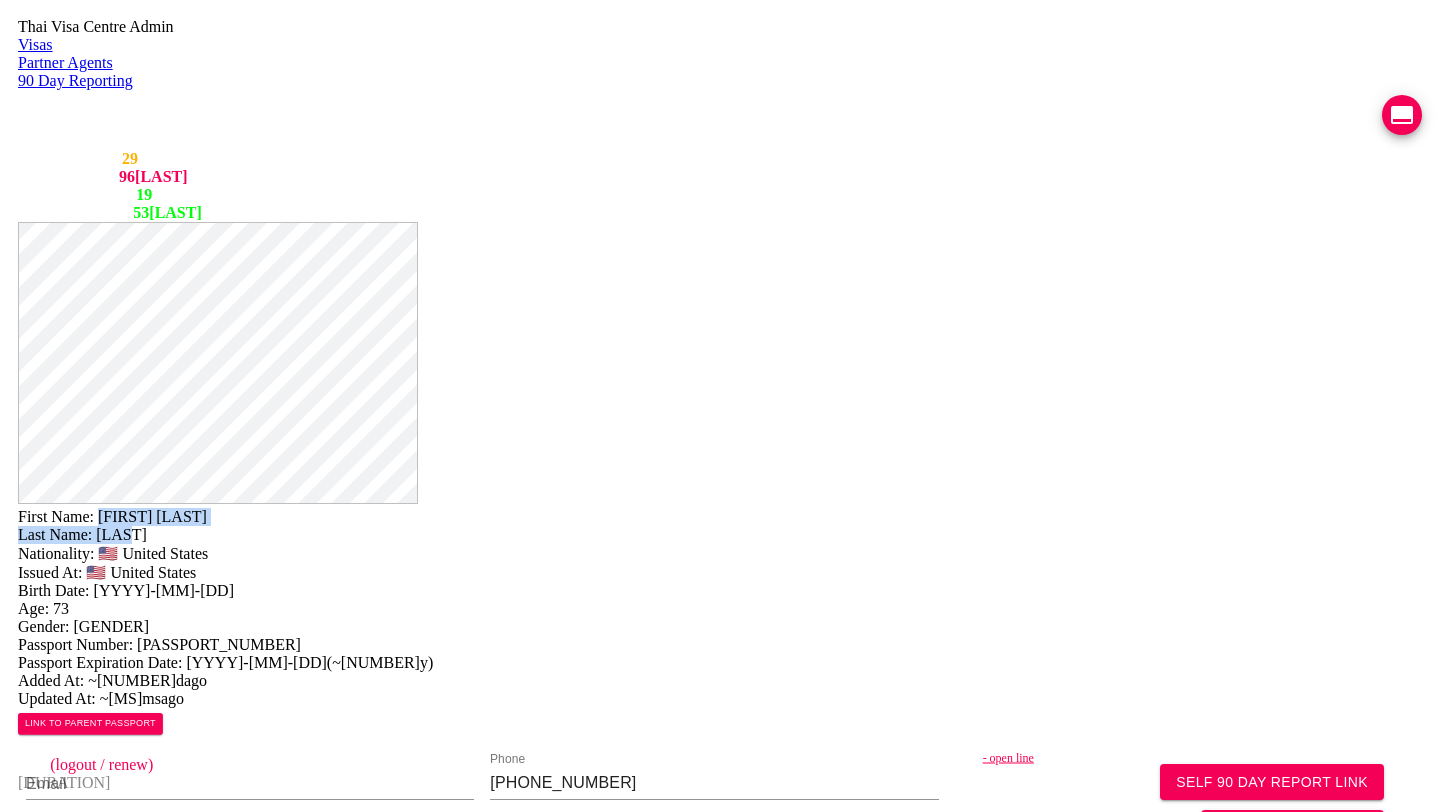 drag, startPoint x: 780, startPoint y: 44, endPoint x: 826, endPoint y: 69, distance: 52.35456 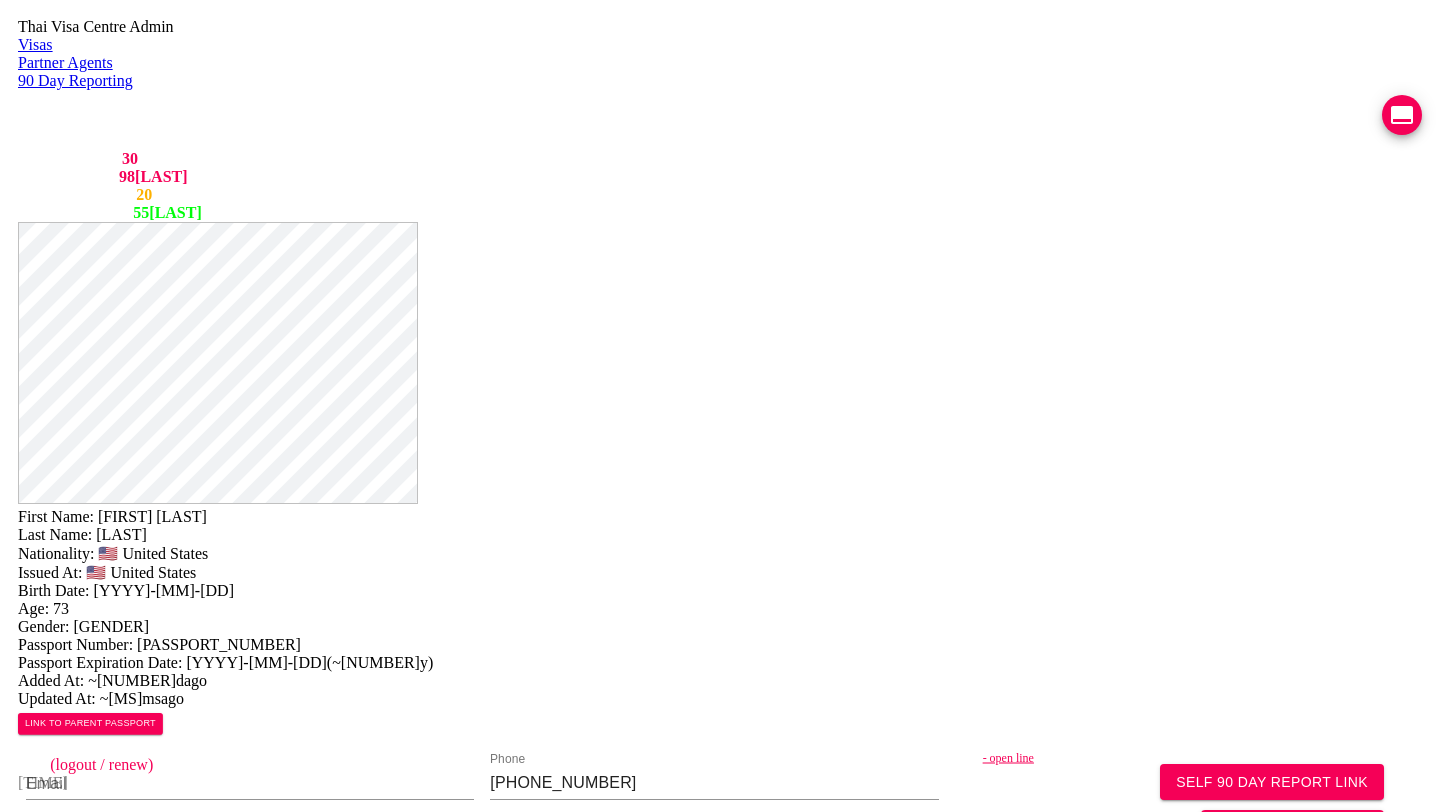 click on "0645657806" at bounding box center (250, 784) 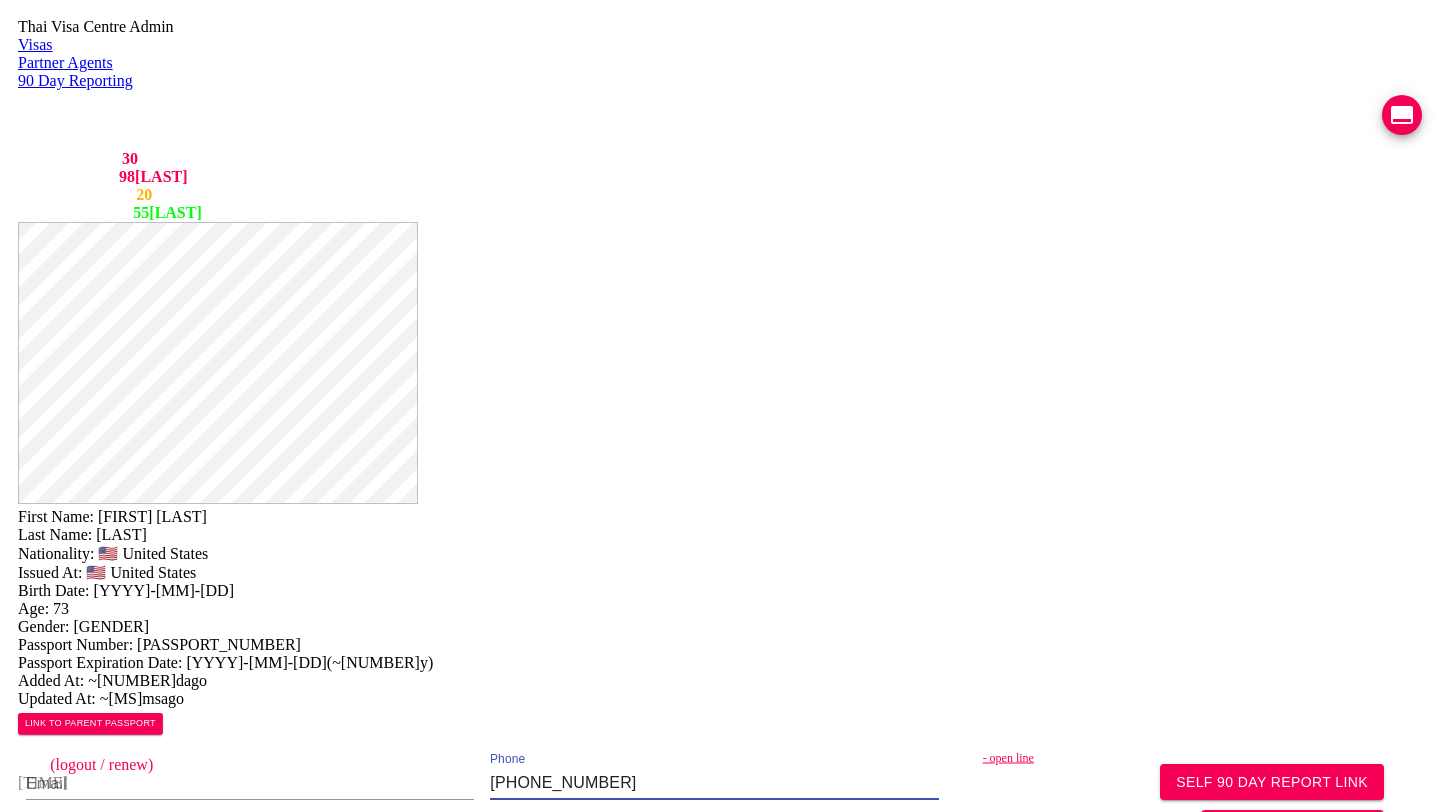 click on "0645657806" at bounding box center (714, 784) 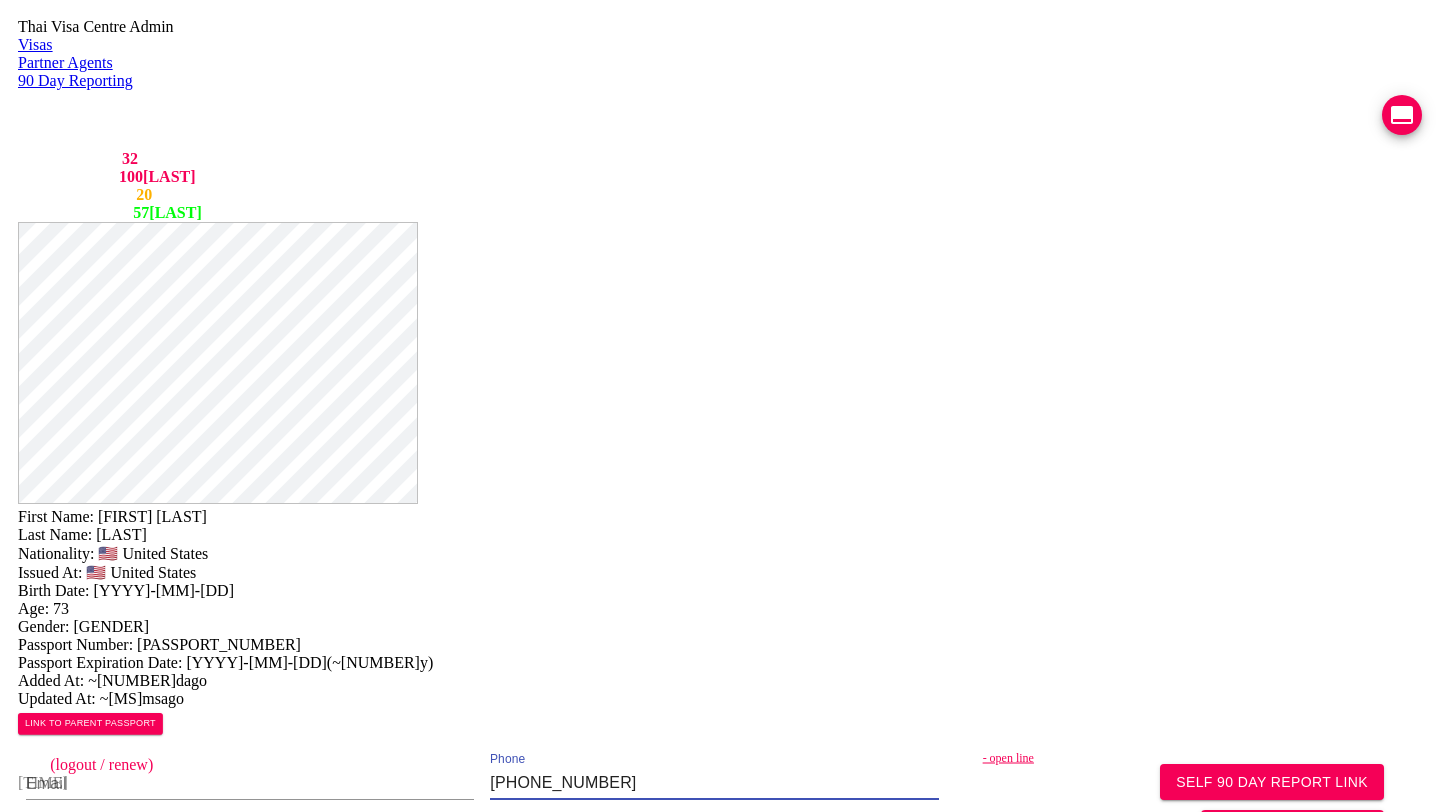 click on "First Name:   RODNEY MARK Last Name:   BEAL Nationality:   🇺🇸   United States Issued At:   🇺🇸   United States Birth Date:   1952-01-25 Age:   73 Gender:   male Passport Number:   561754272 Passport Expiration Date:   2027-11-15  (  ~2y  ) Added At:   ~299d  ago Updated At:   ~278ms  ago LINK TO PARENT PASSPORT" at bounding box center (720, 626) 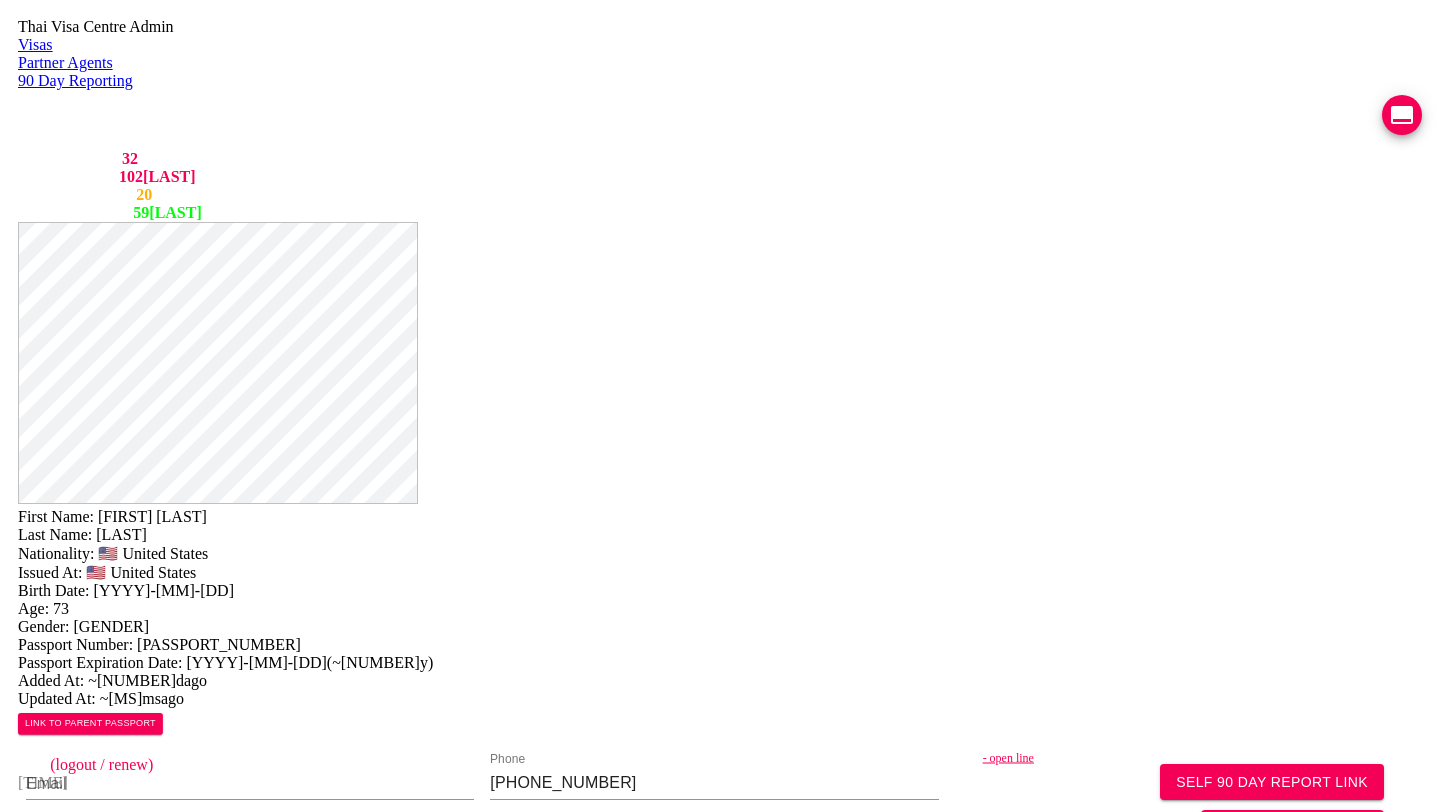click at bounding box center [1402, 115] 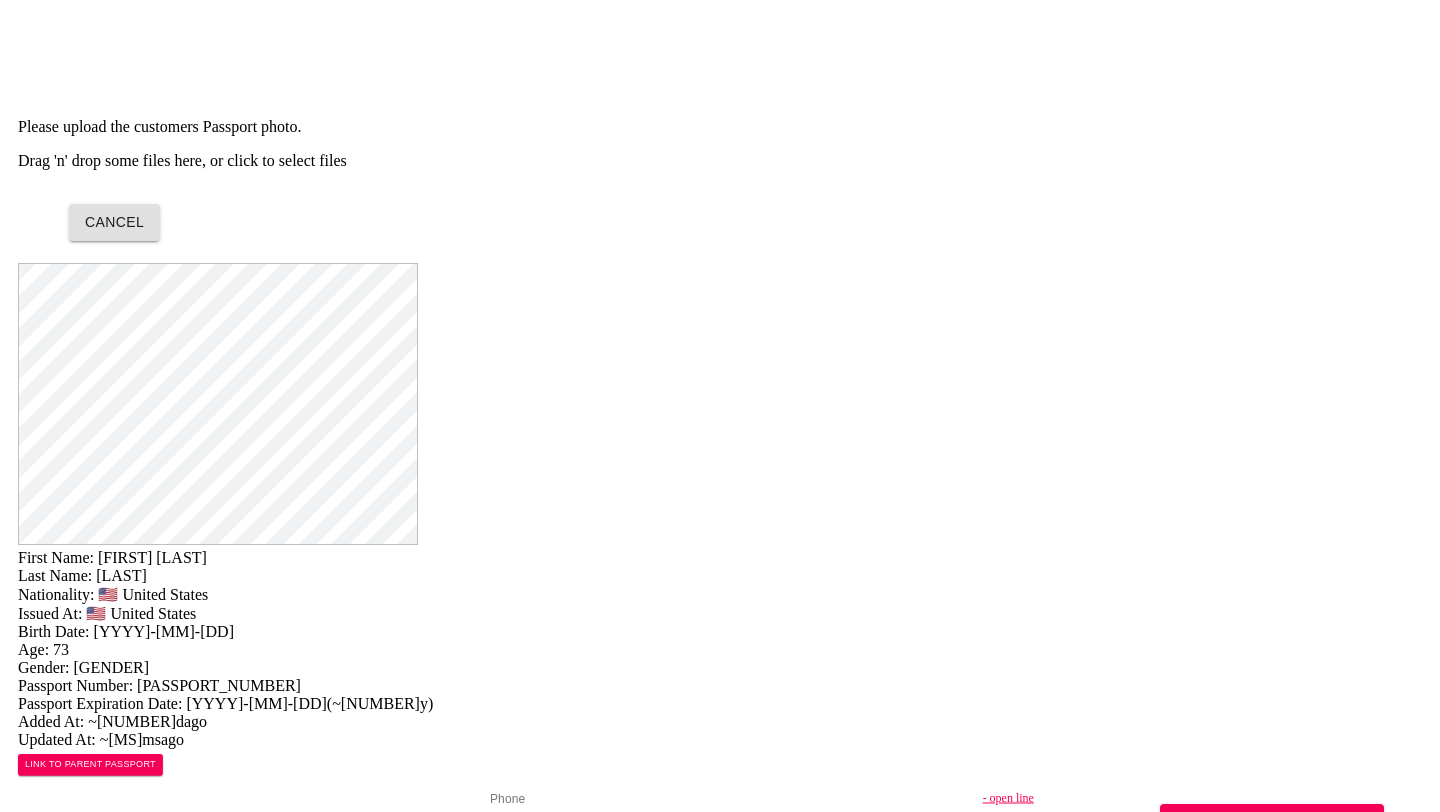 click on "Drag 'n' drop some files here, or click to select files" at bounding box center [720, 161] 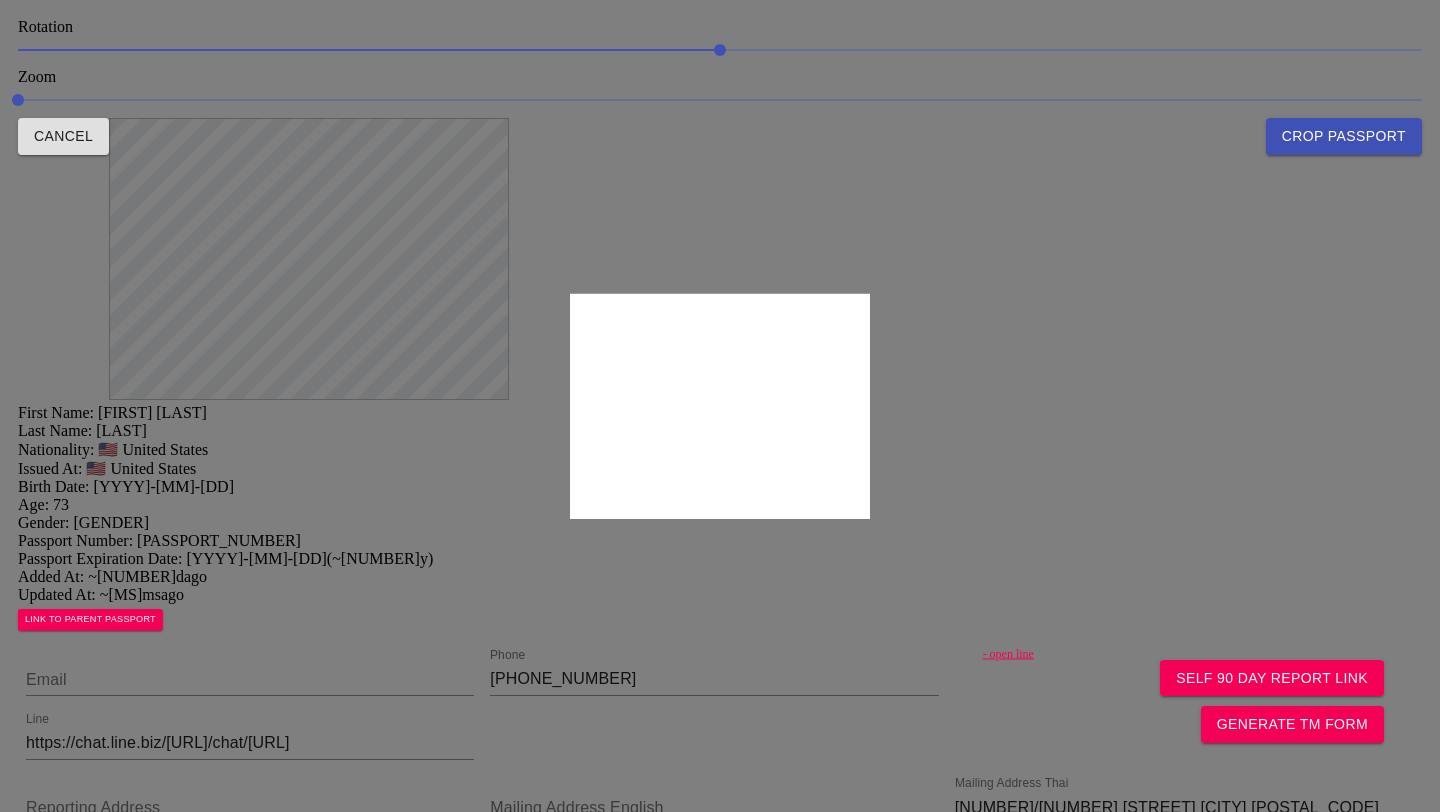 click at bounding box center [720, 406] 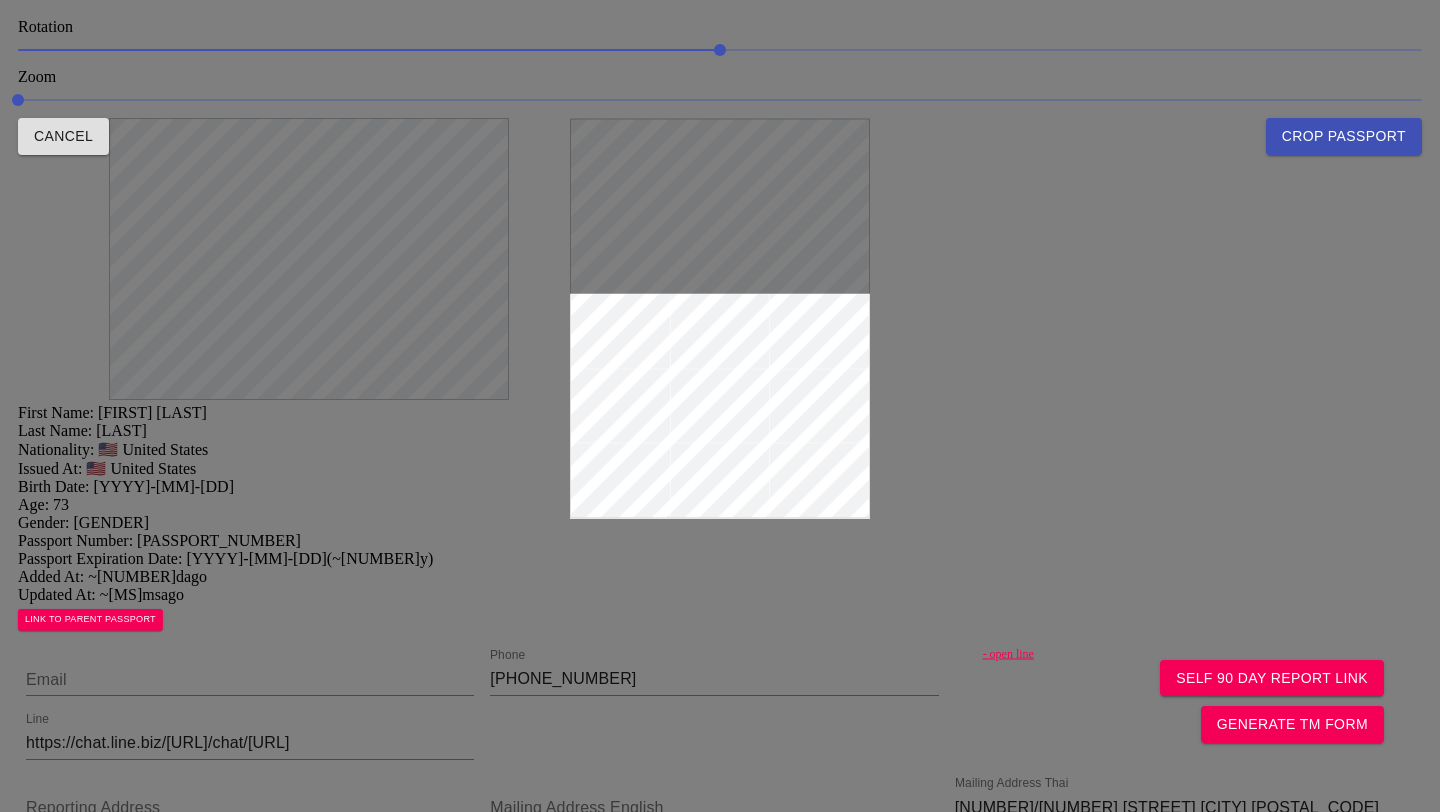 click at bounding box center (720, 406) 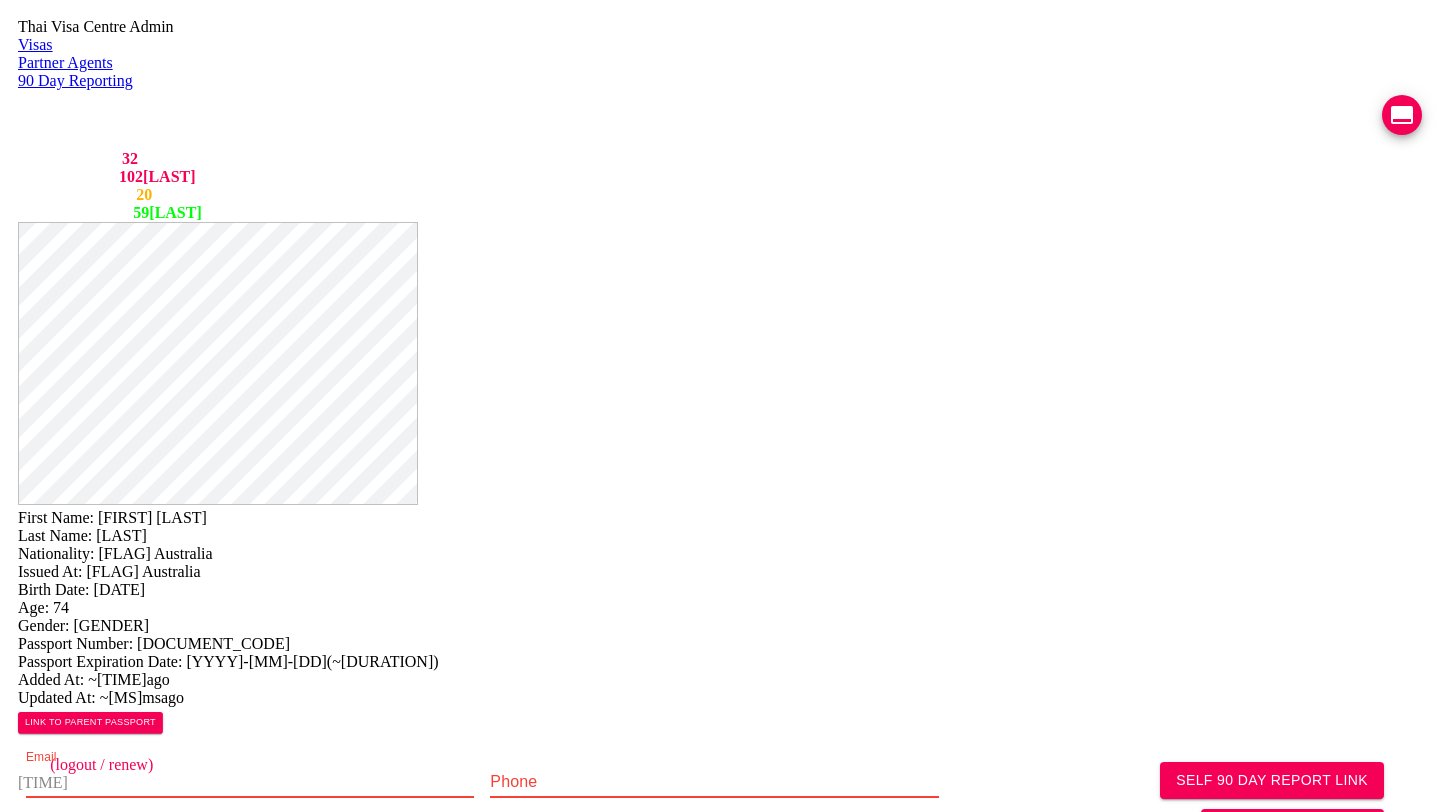 click at bounding box center (250, 782) 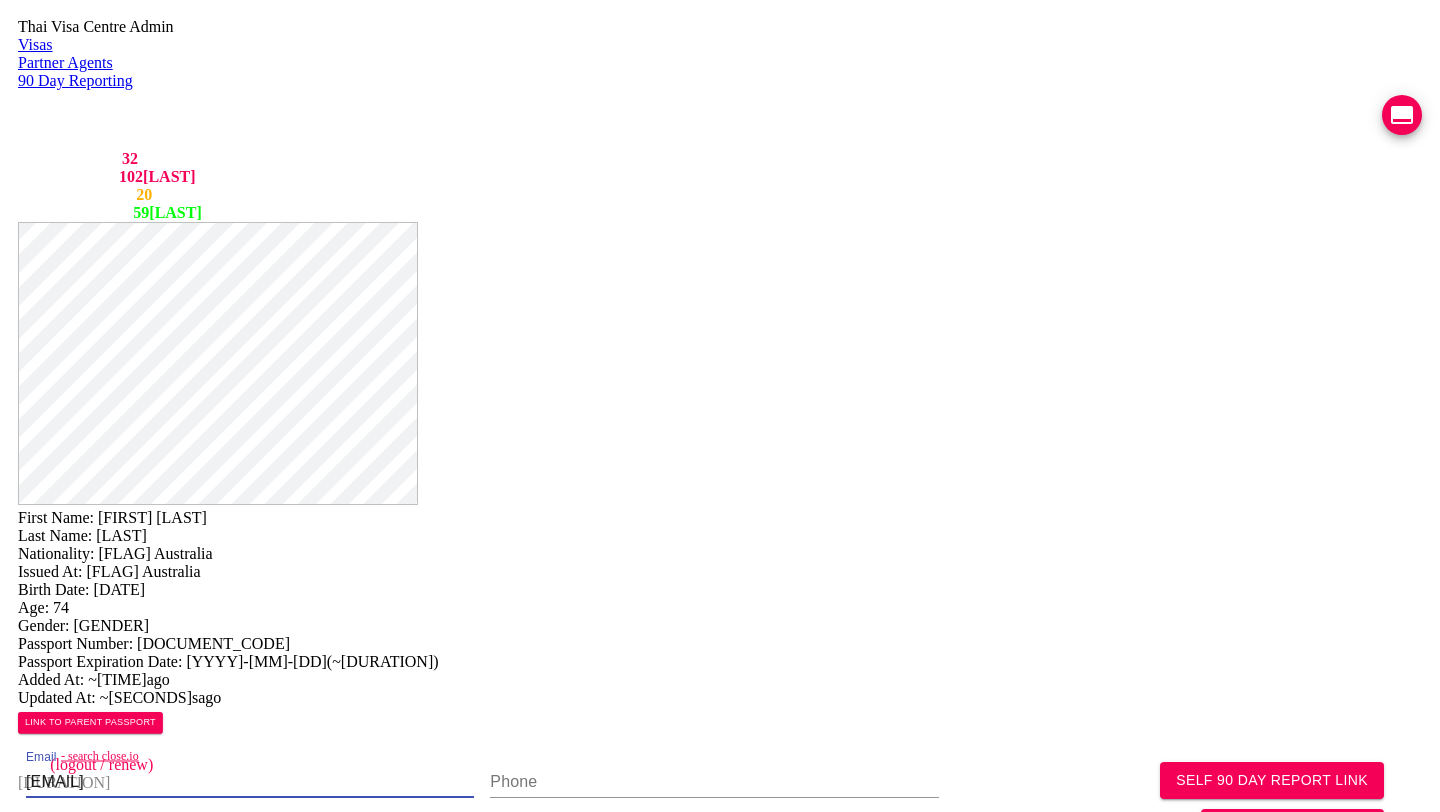 type on "larryabramson13@gmail.com" 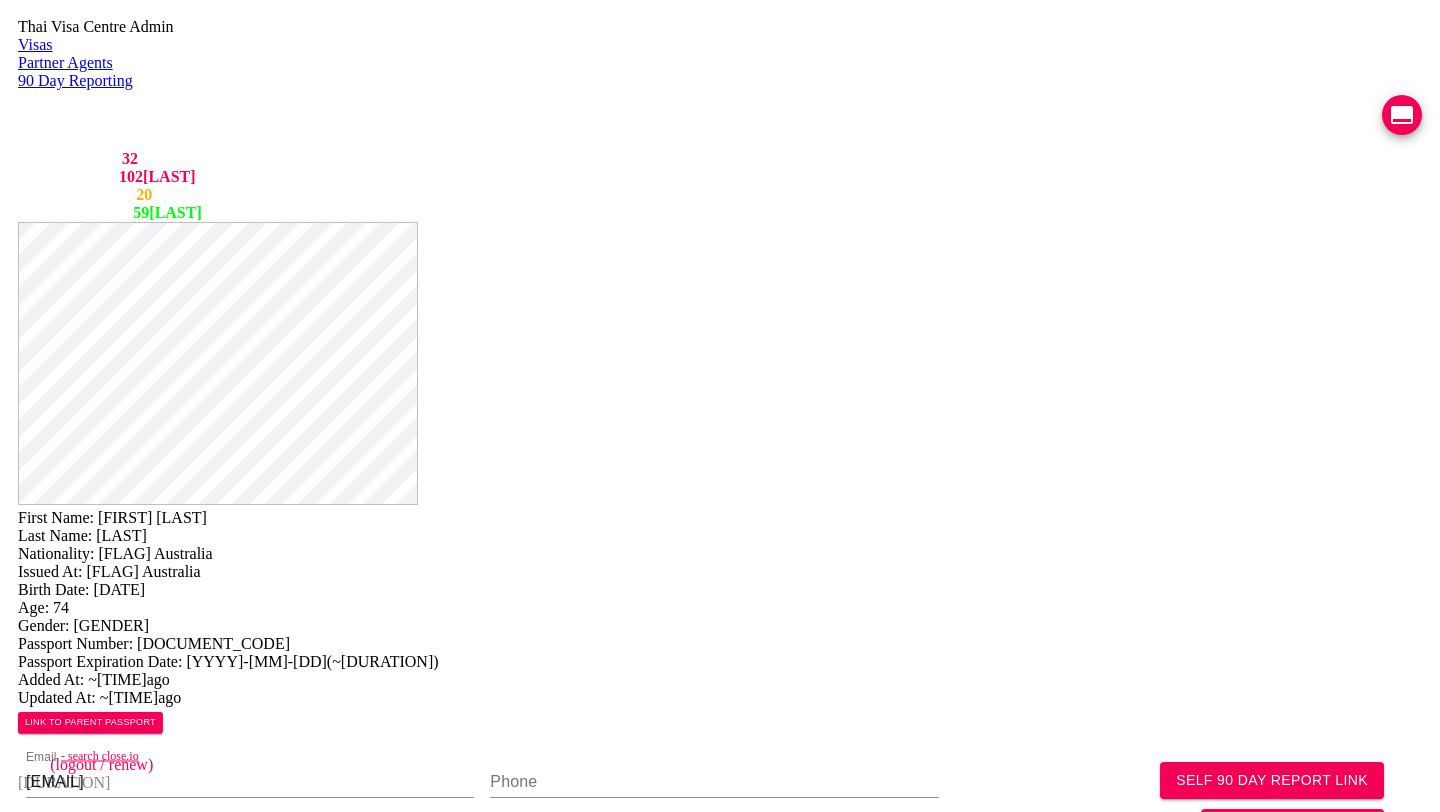 click on "Save Changes" at bounding box center [1190, 1029] 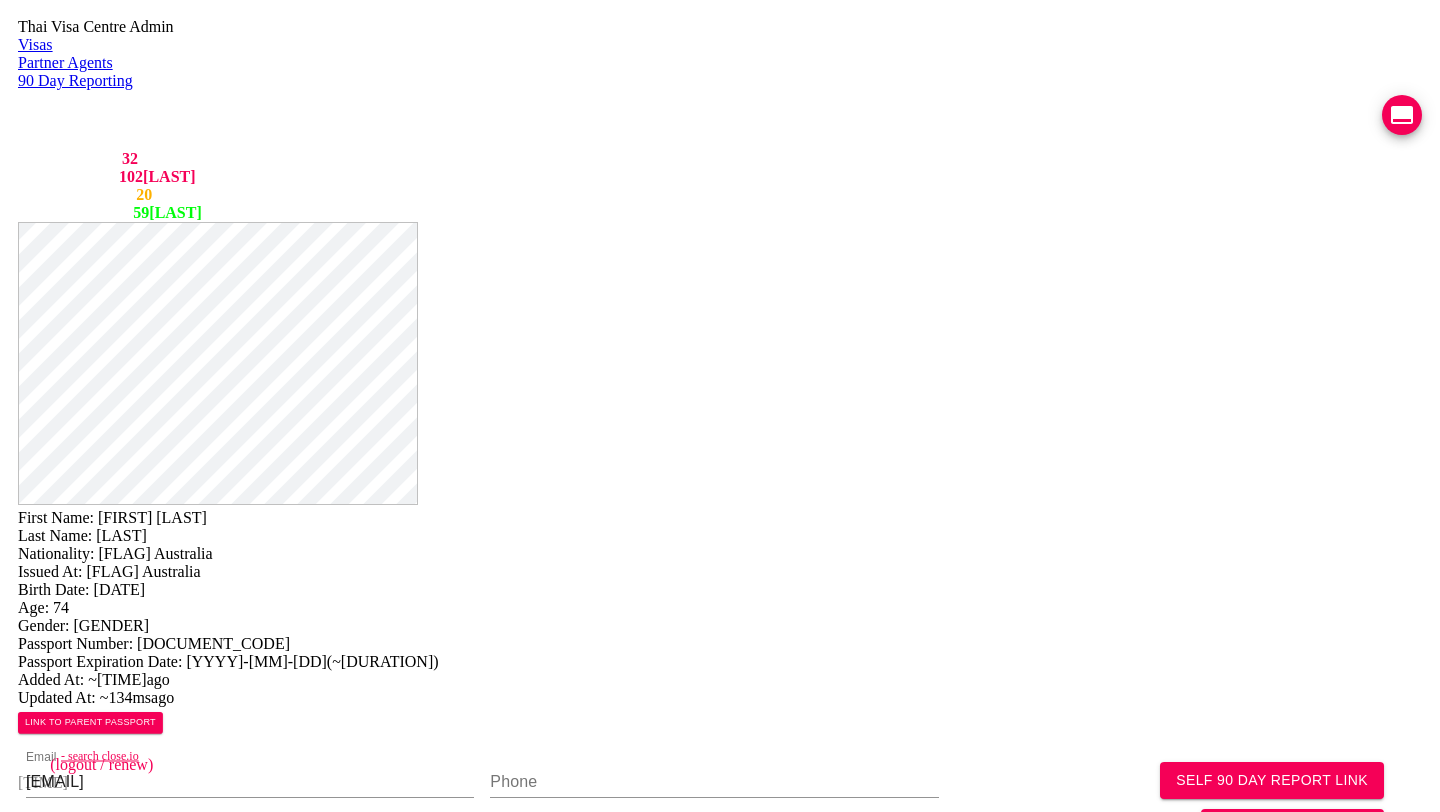 scroll, scrollTop: 329, scrollLeft: 0, axis: vertical 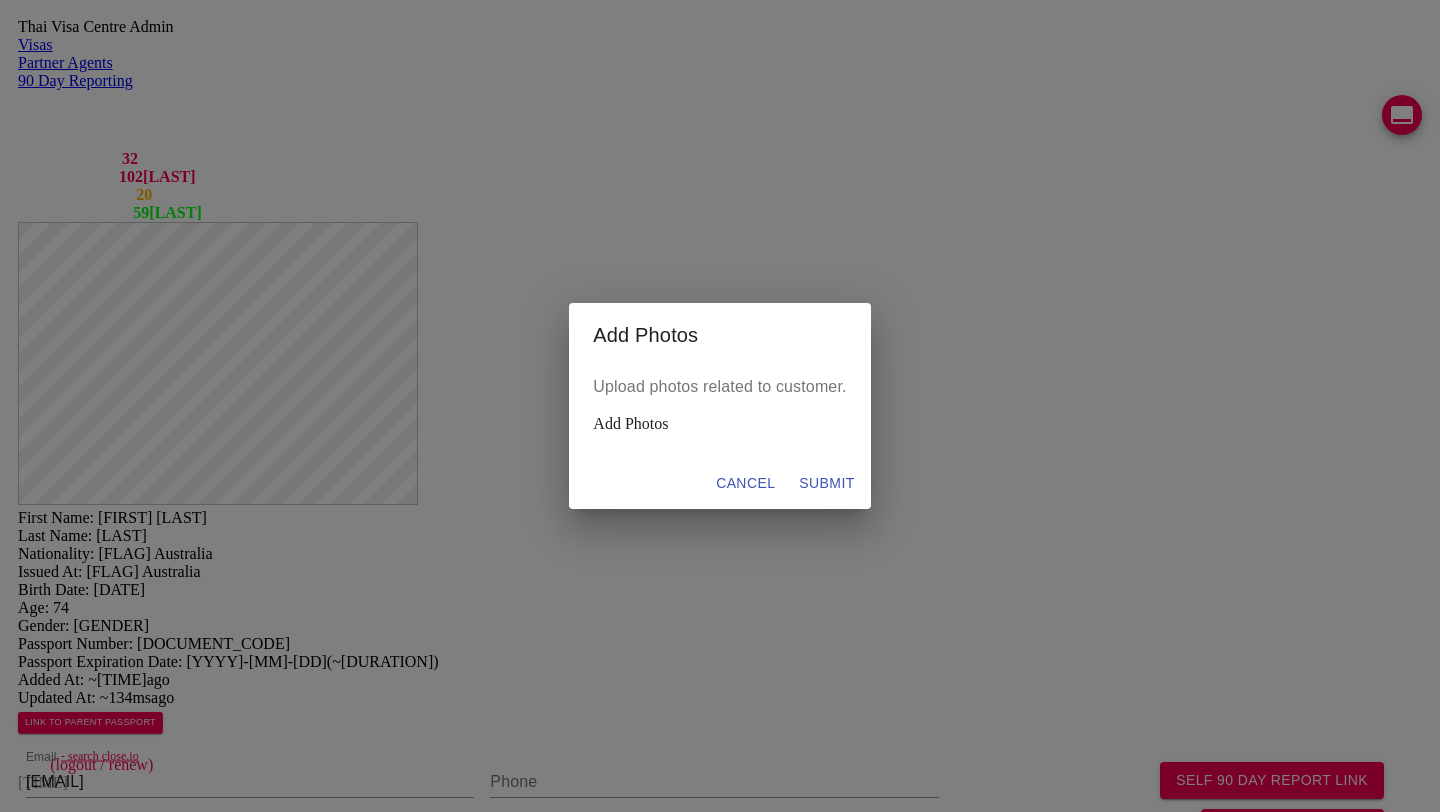 click on "Add Photos" at bounding box center [719, 424] 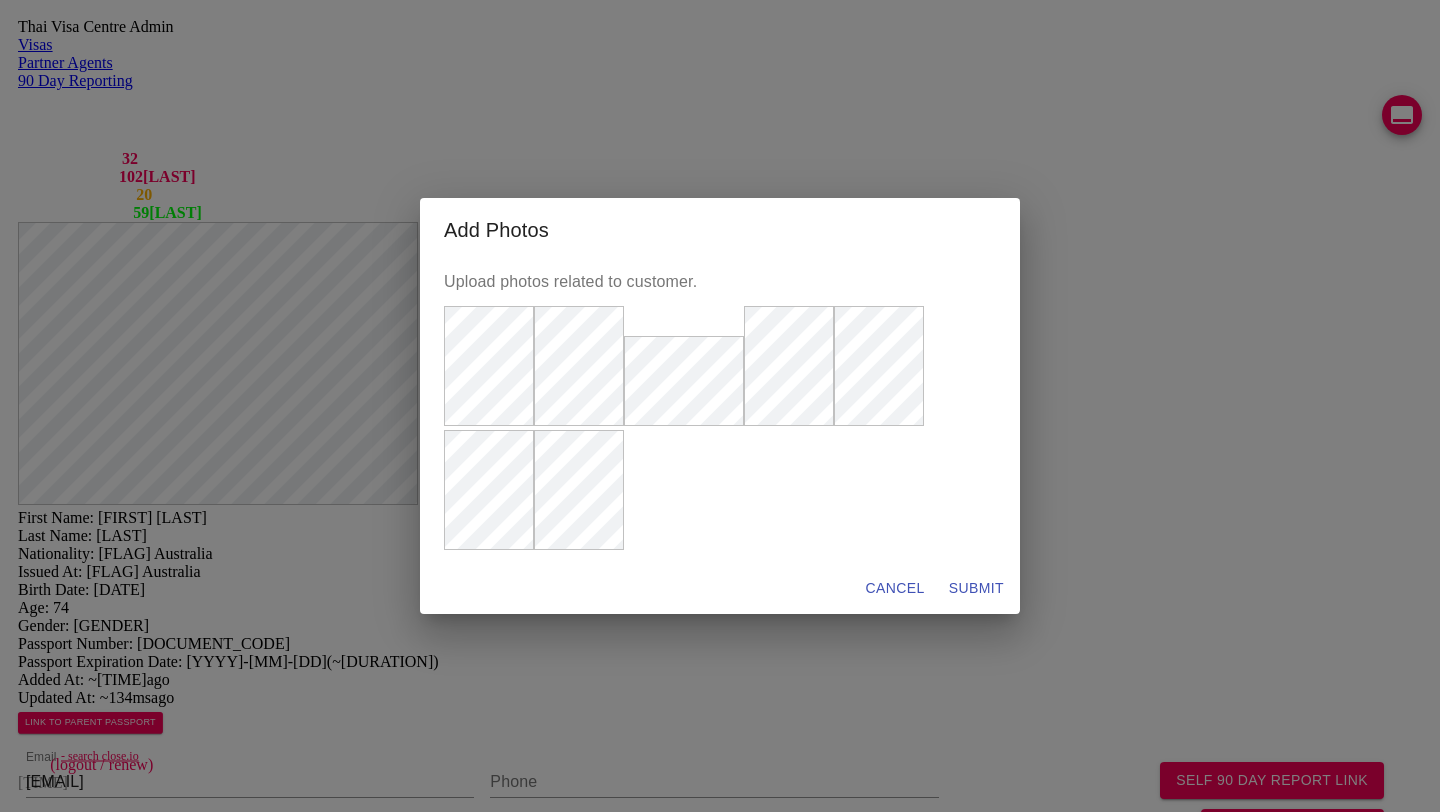 click on "SUBMIT" at bounding box center [895, 588] 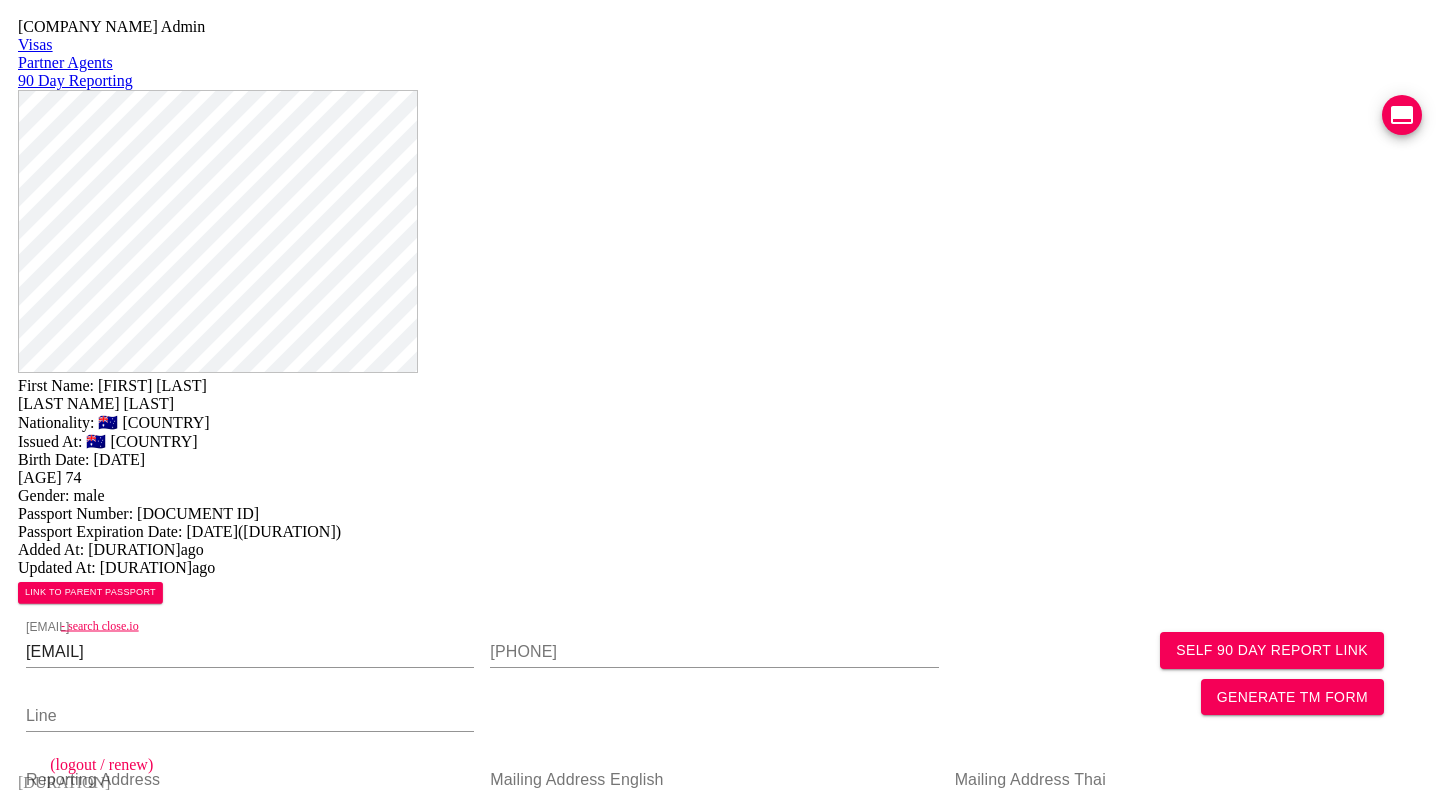 scroll, scrollTop: 0, scrollLeft: 0, axis: both 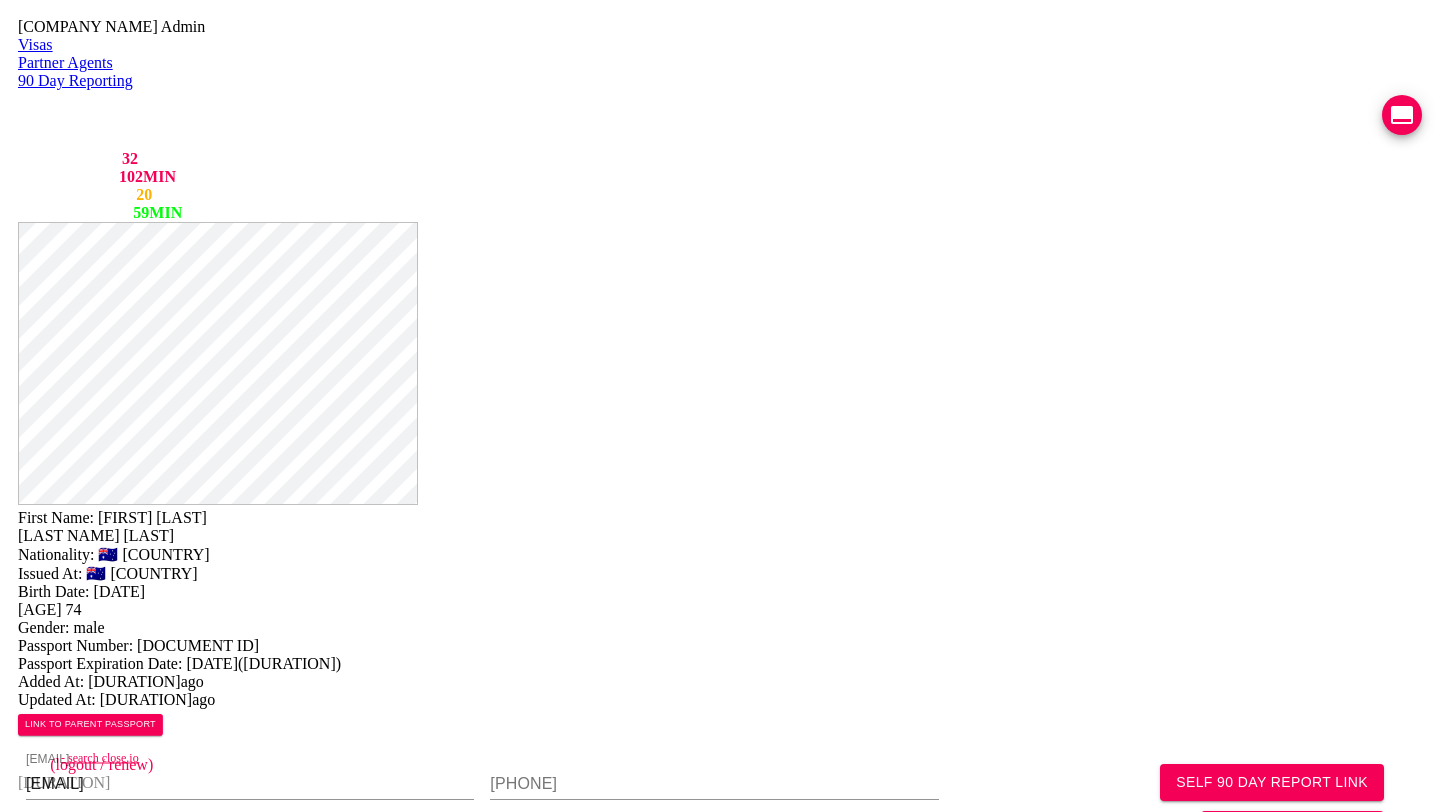 click on "Uploaded photos ( 0  images)  no uploaded photos" at bounding box center [720, 1143] 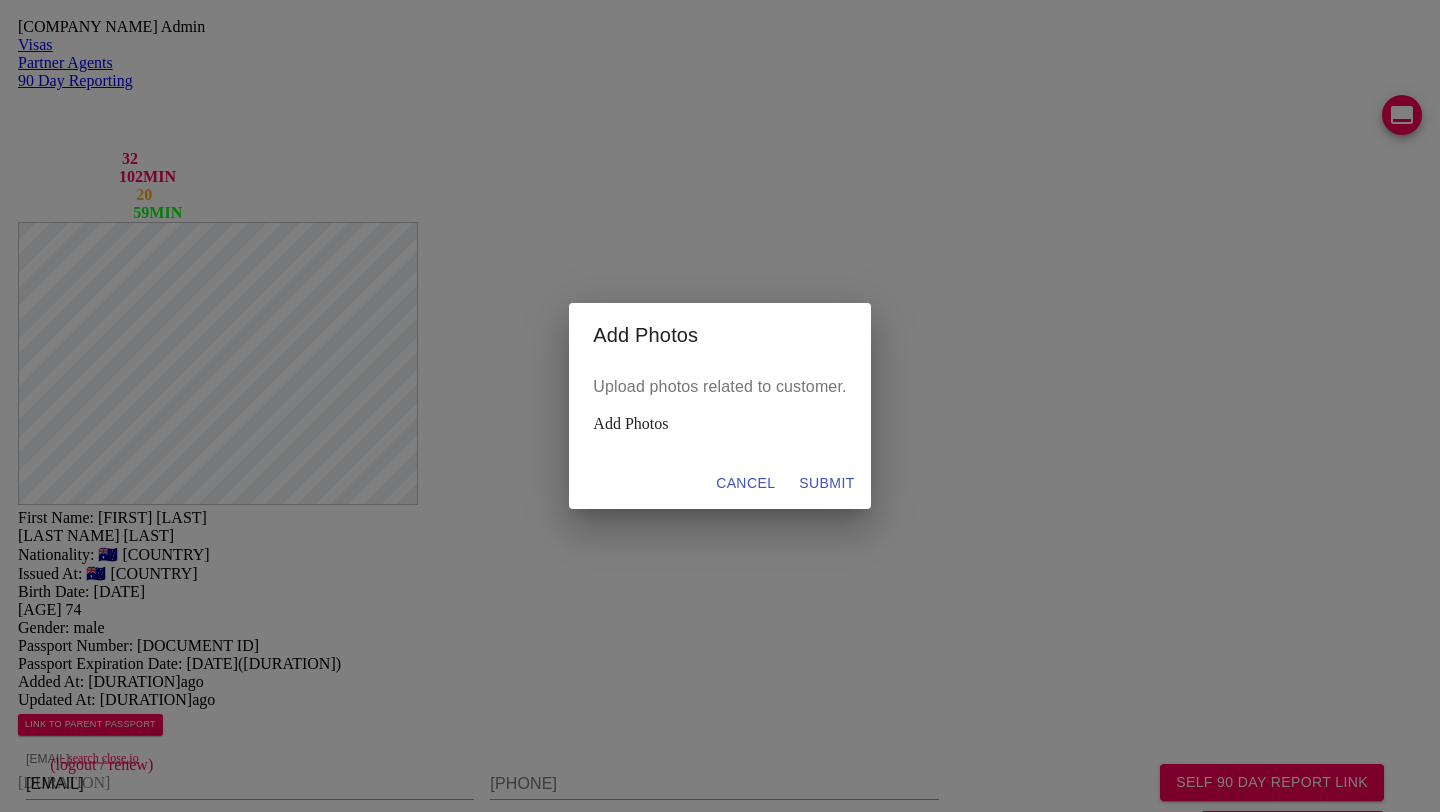 click on "CANCEL SUBMIT" at bounding box center [719, 483] 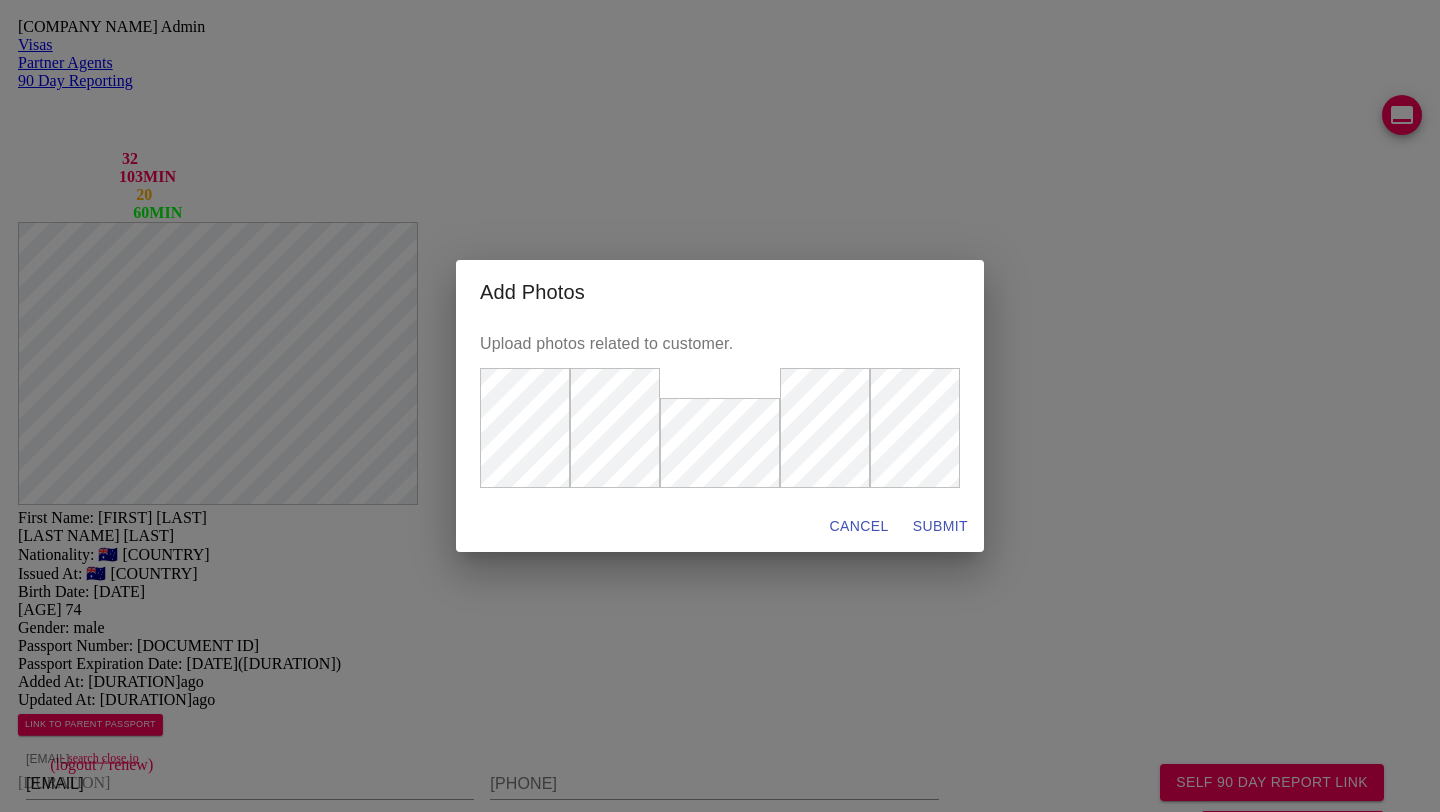 drag, startPoint x: 975, startPoint y: 610, endPoint x: 944, endPoint y: 541, distance: 75.643906 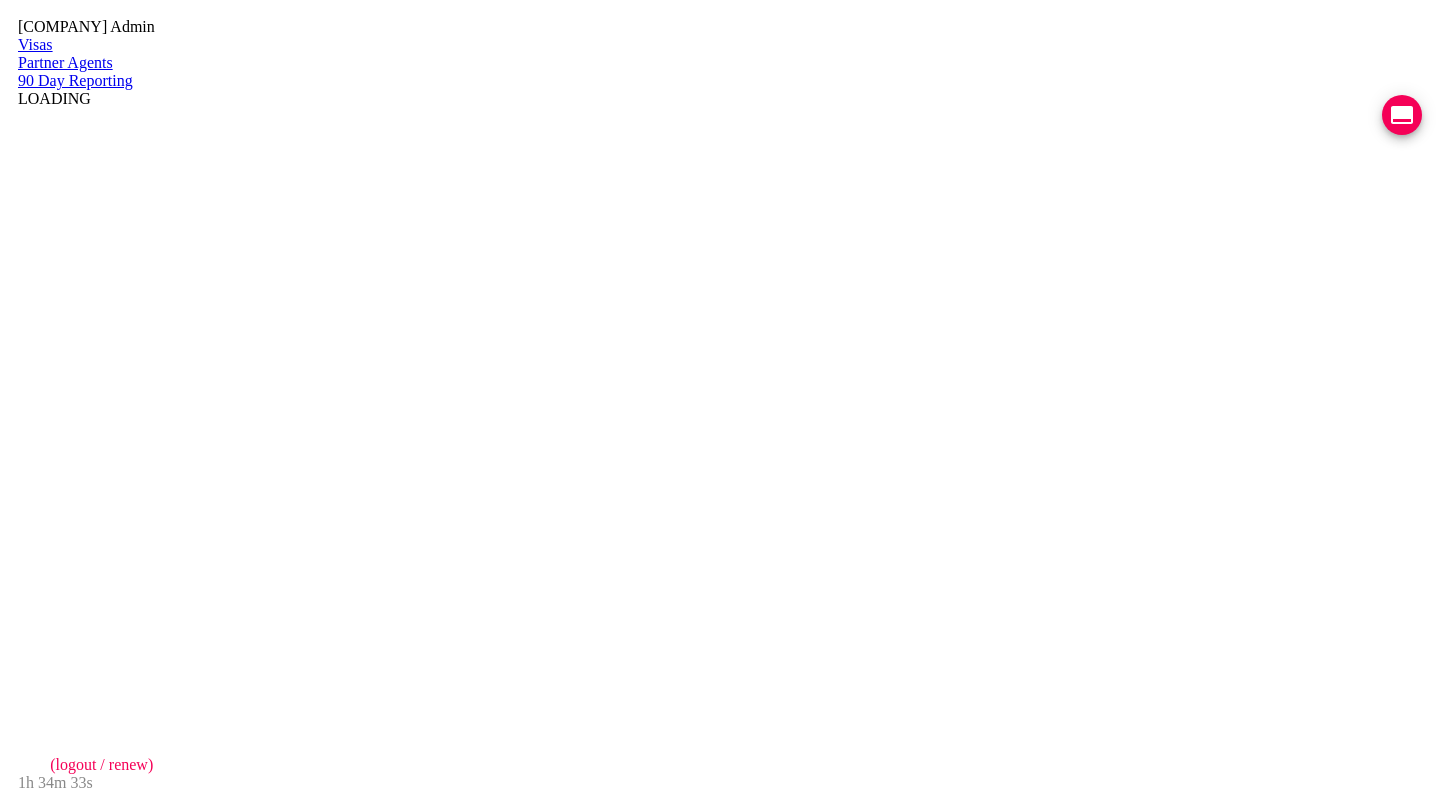 scroll, scrollTop: 0, scrollLeft: 0, axis: both 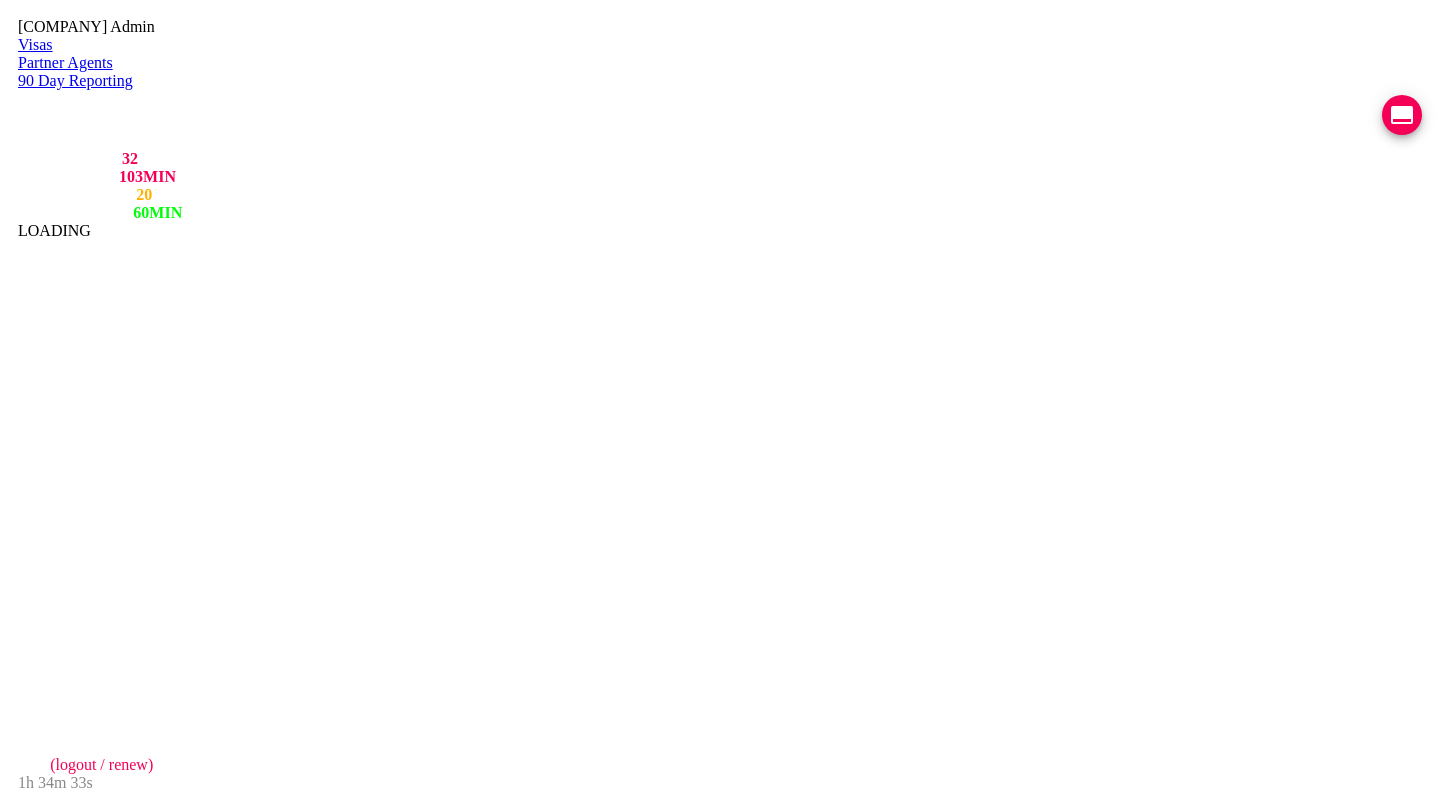 click at bounding box center [1402, 115] 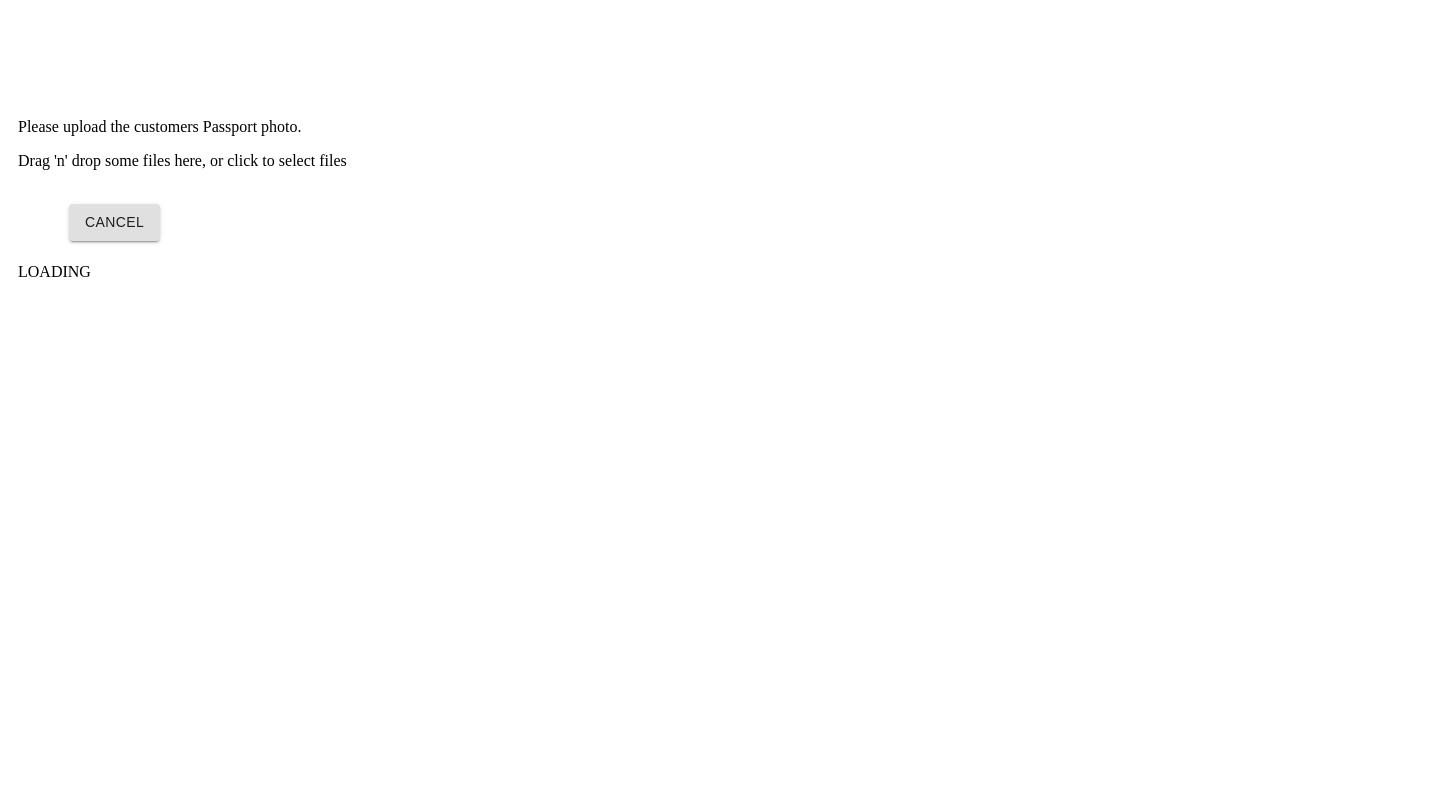 click on "Drag 'n' drop some files here, or click to select files" at bounding box center (720, 161) 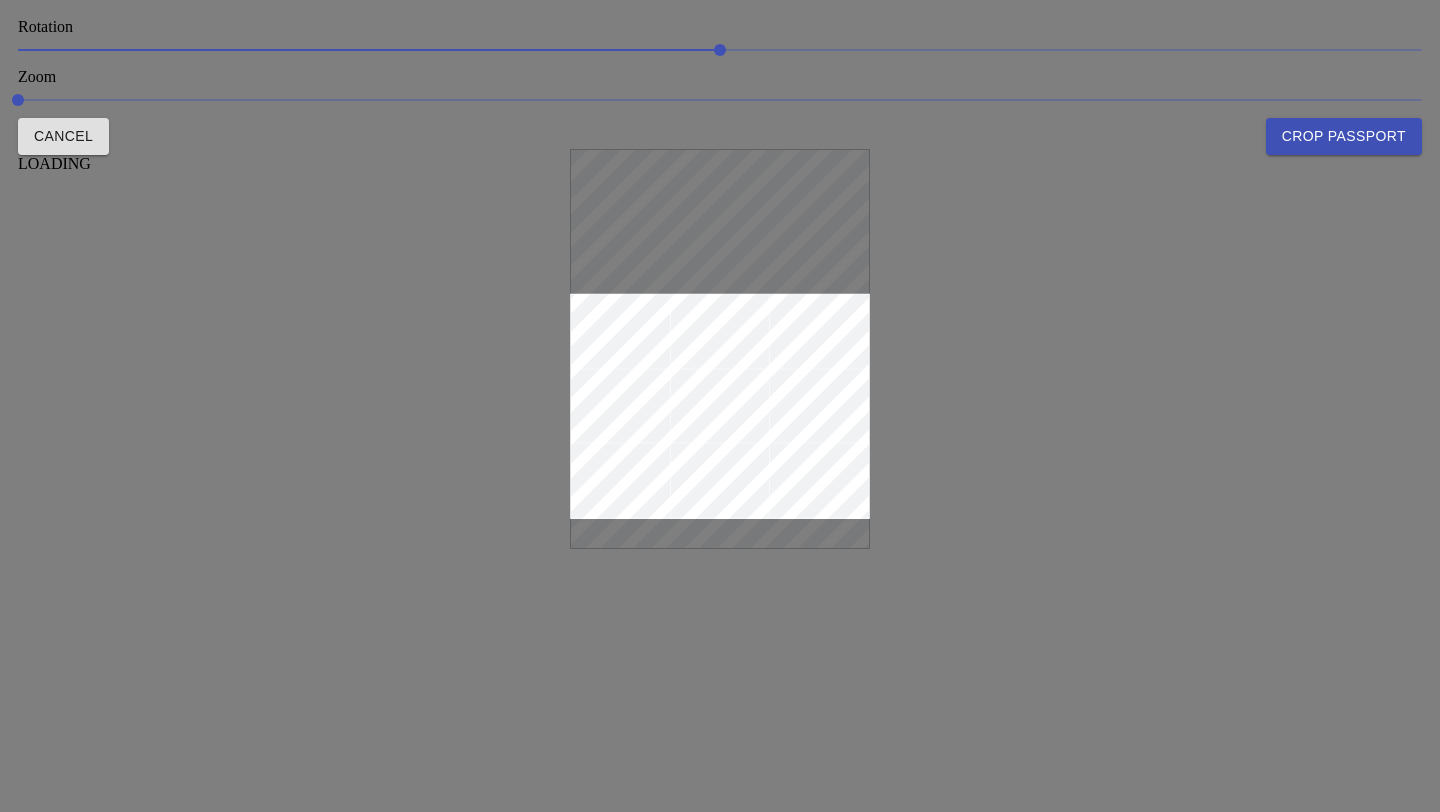 click at bounding box center (720, 406) 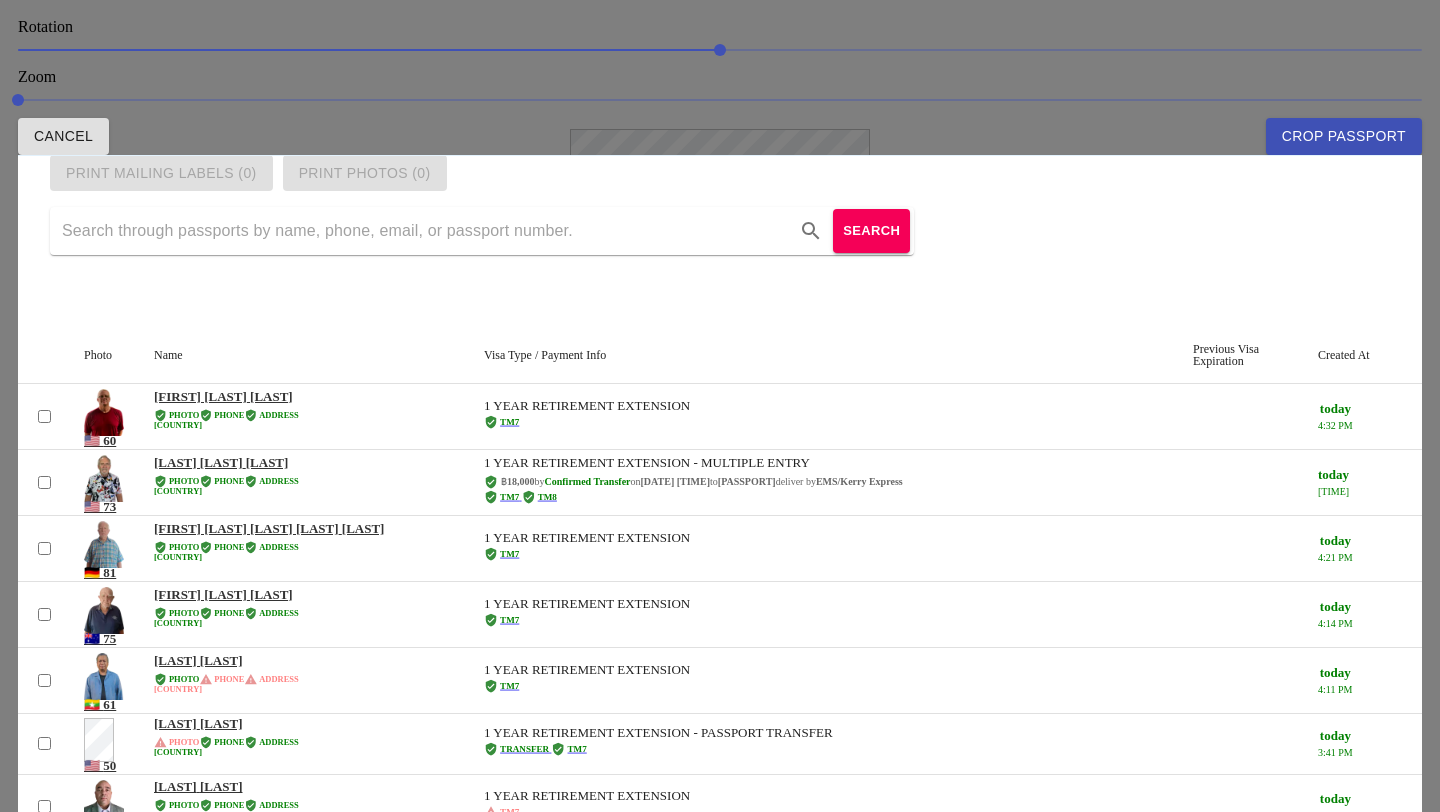 click on "Crop Passport" at bounding box center [1344, 136] 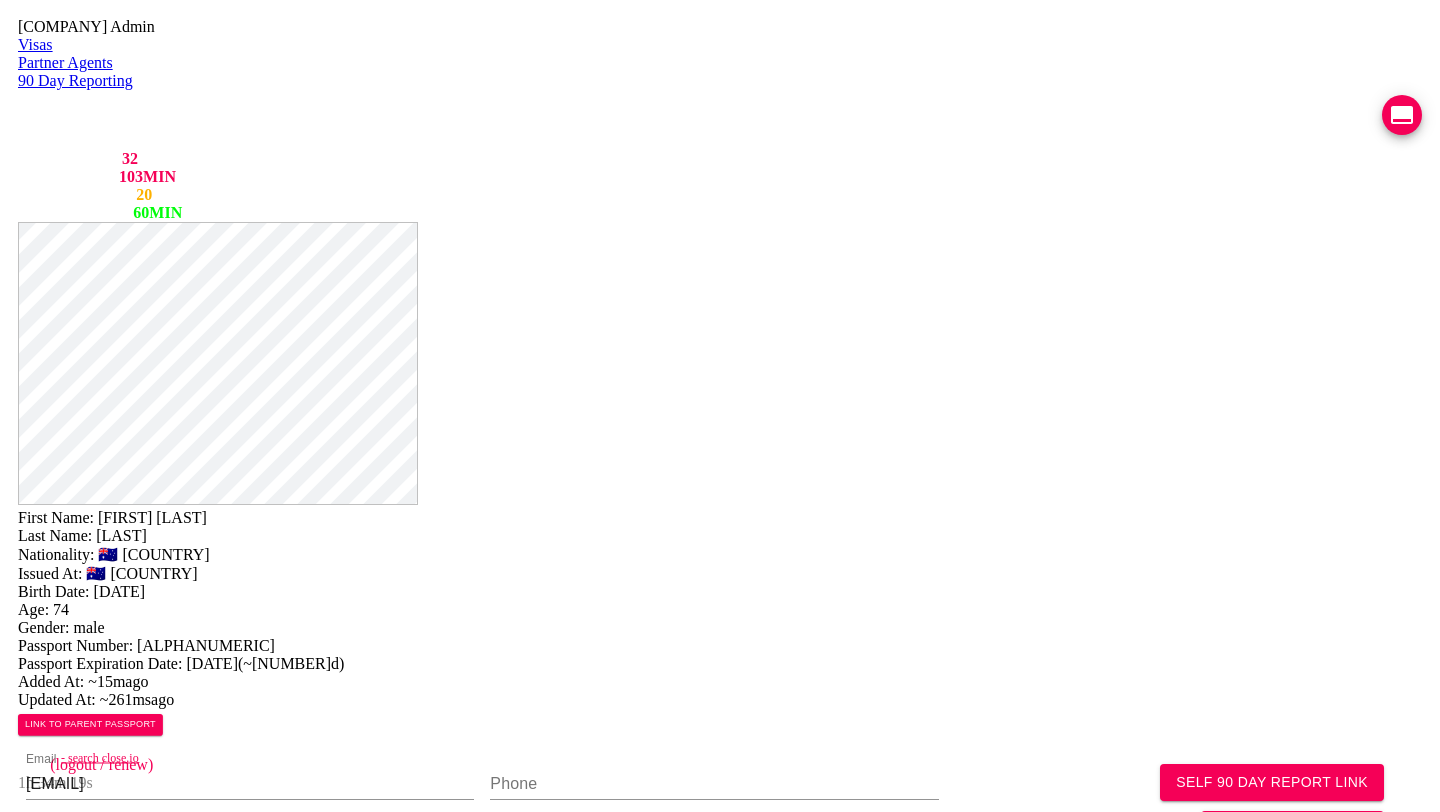 scroll, scrollTop: 179, scrollLeft: 0, axis: vertical 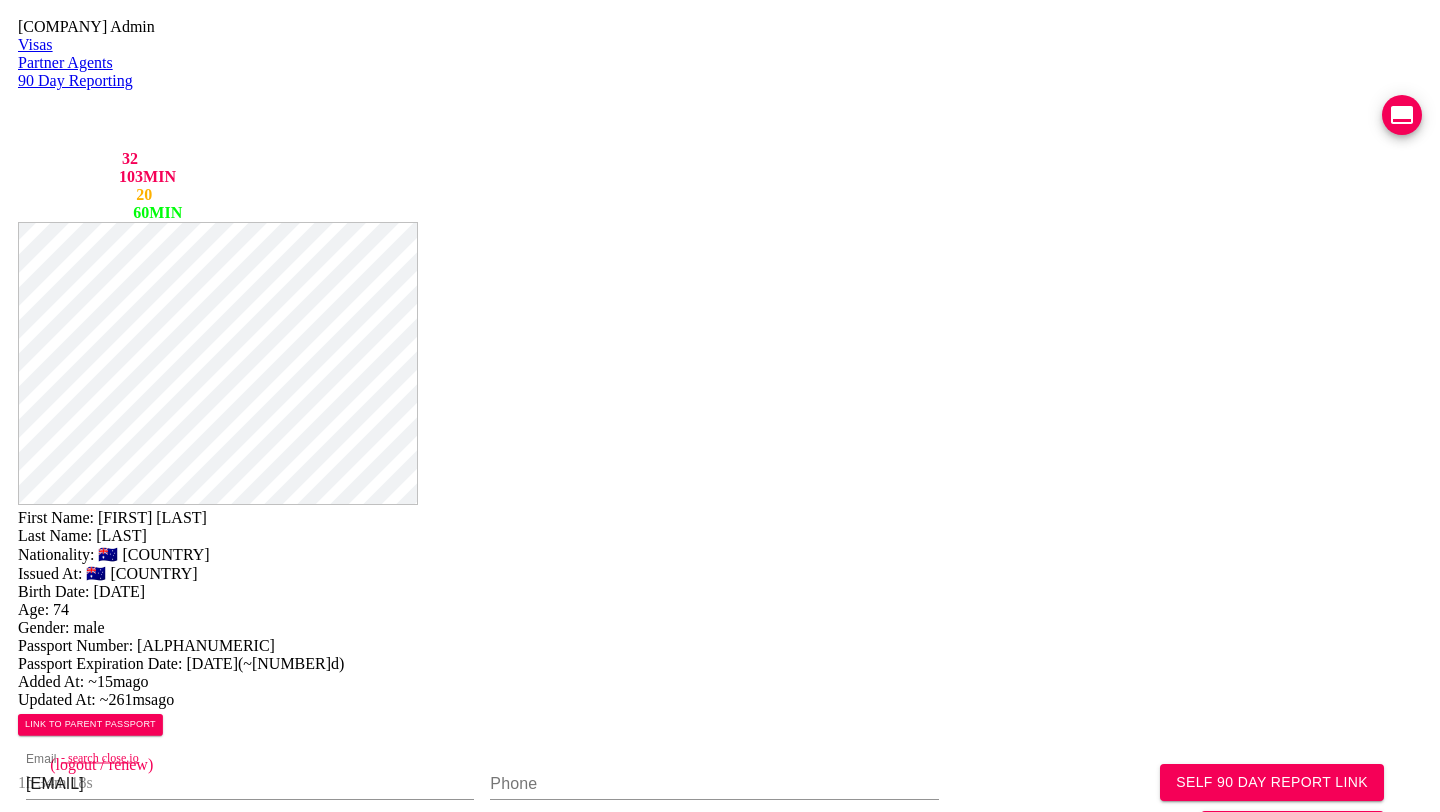 click at bounding box center [215, 1134] 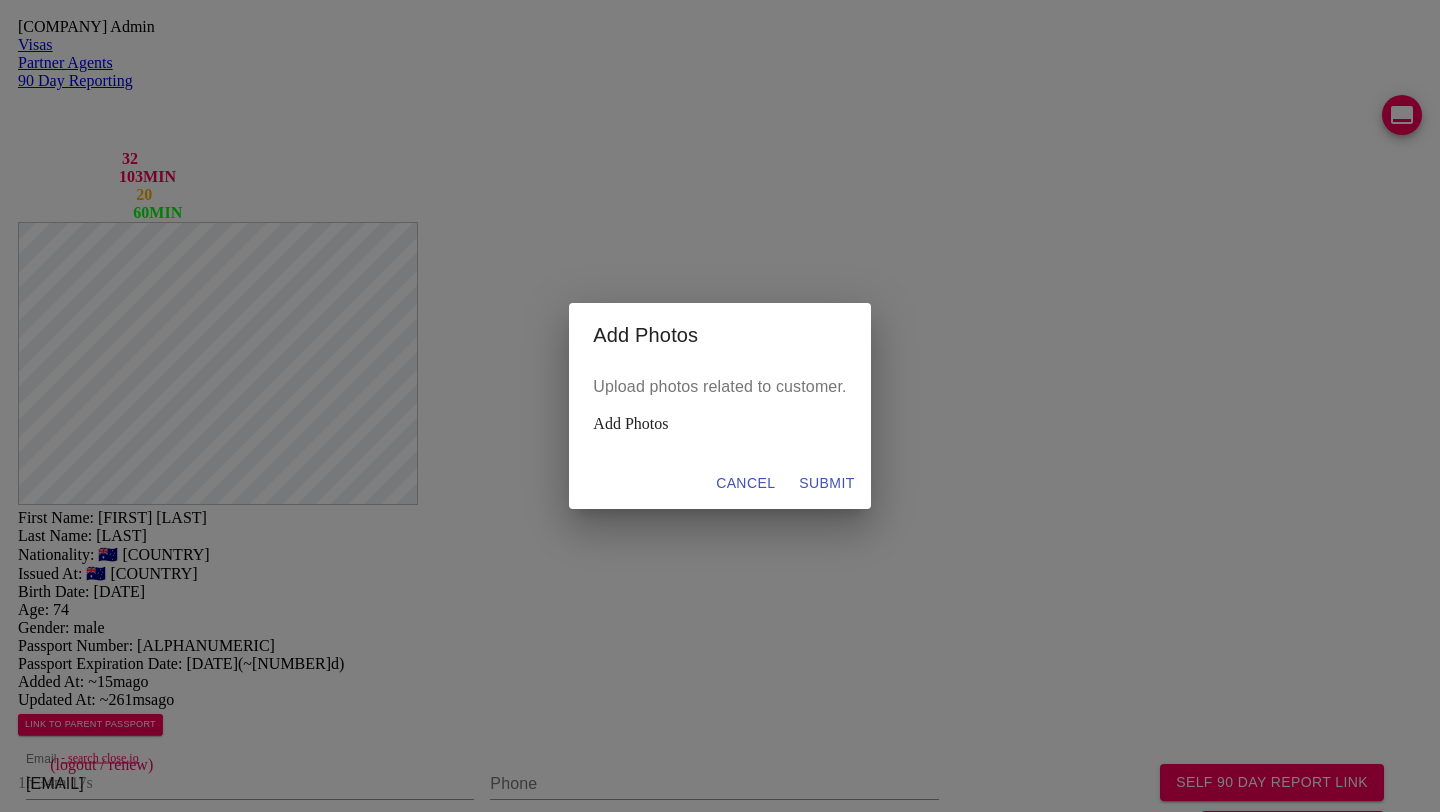 click on "Add Photos" at bounding box center [719, 424] 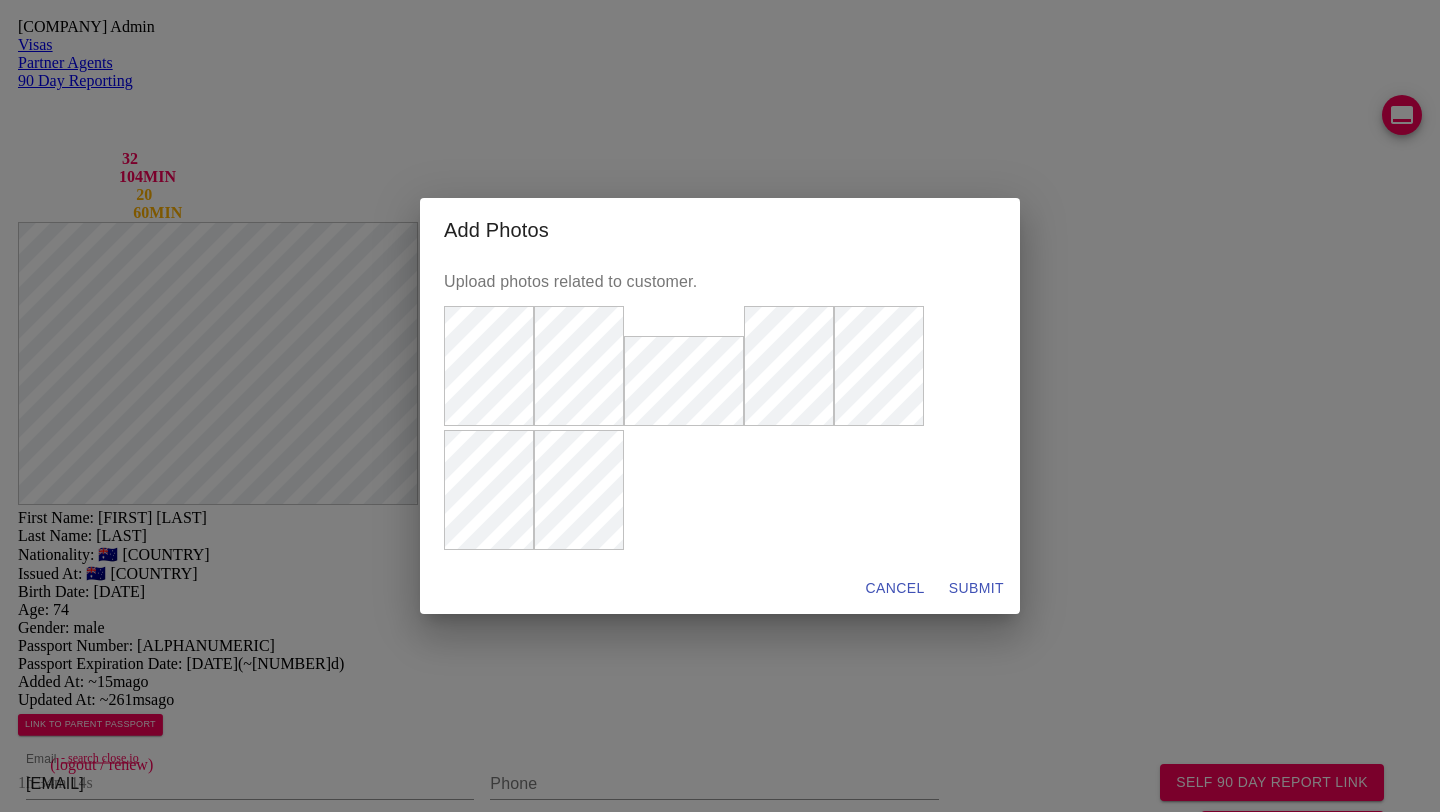 click on "SUBMIT" at bounding box center [895, 588] 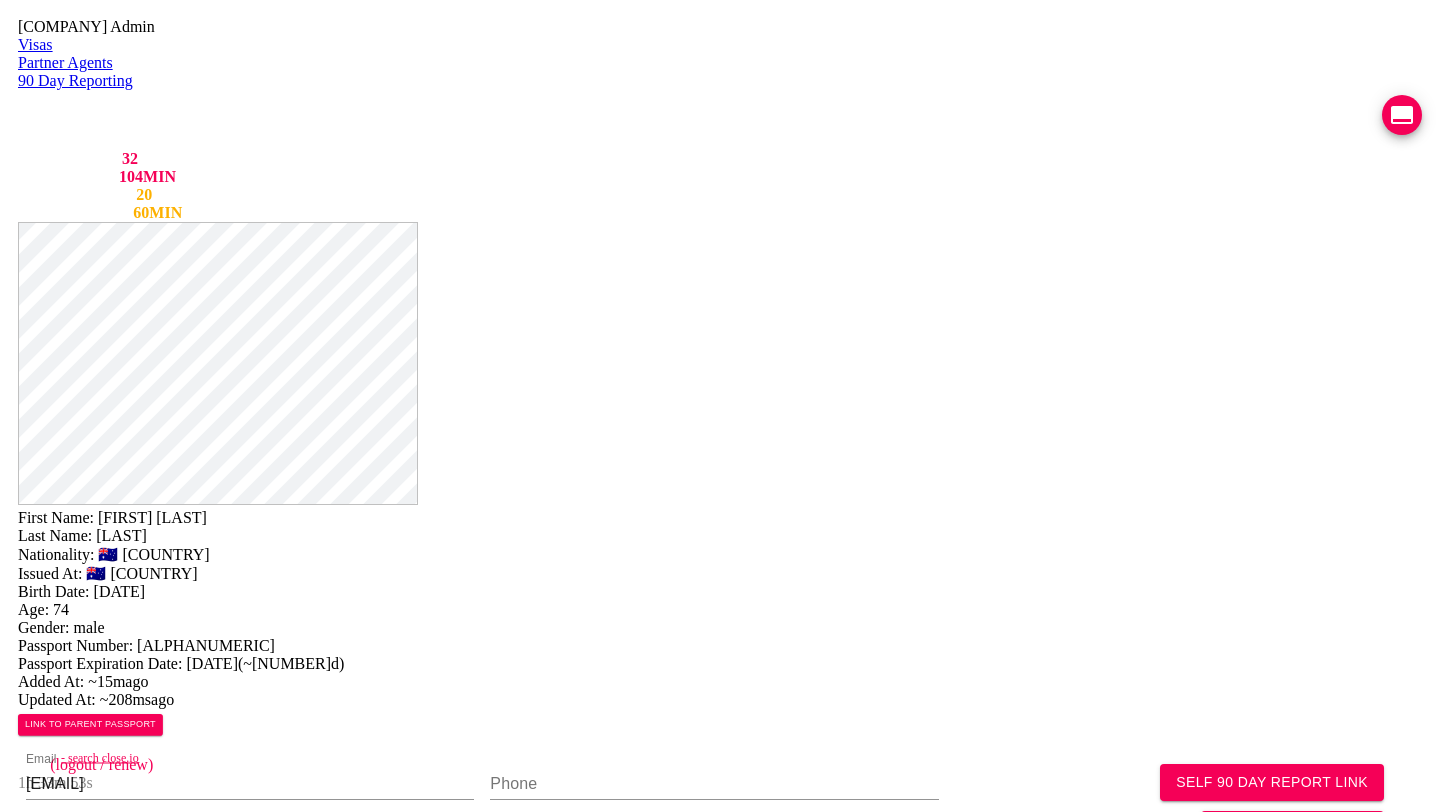 scroll, scrollTop: 0, scrollLeft: 0, axis: both 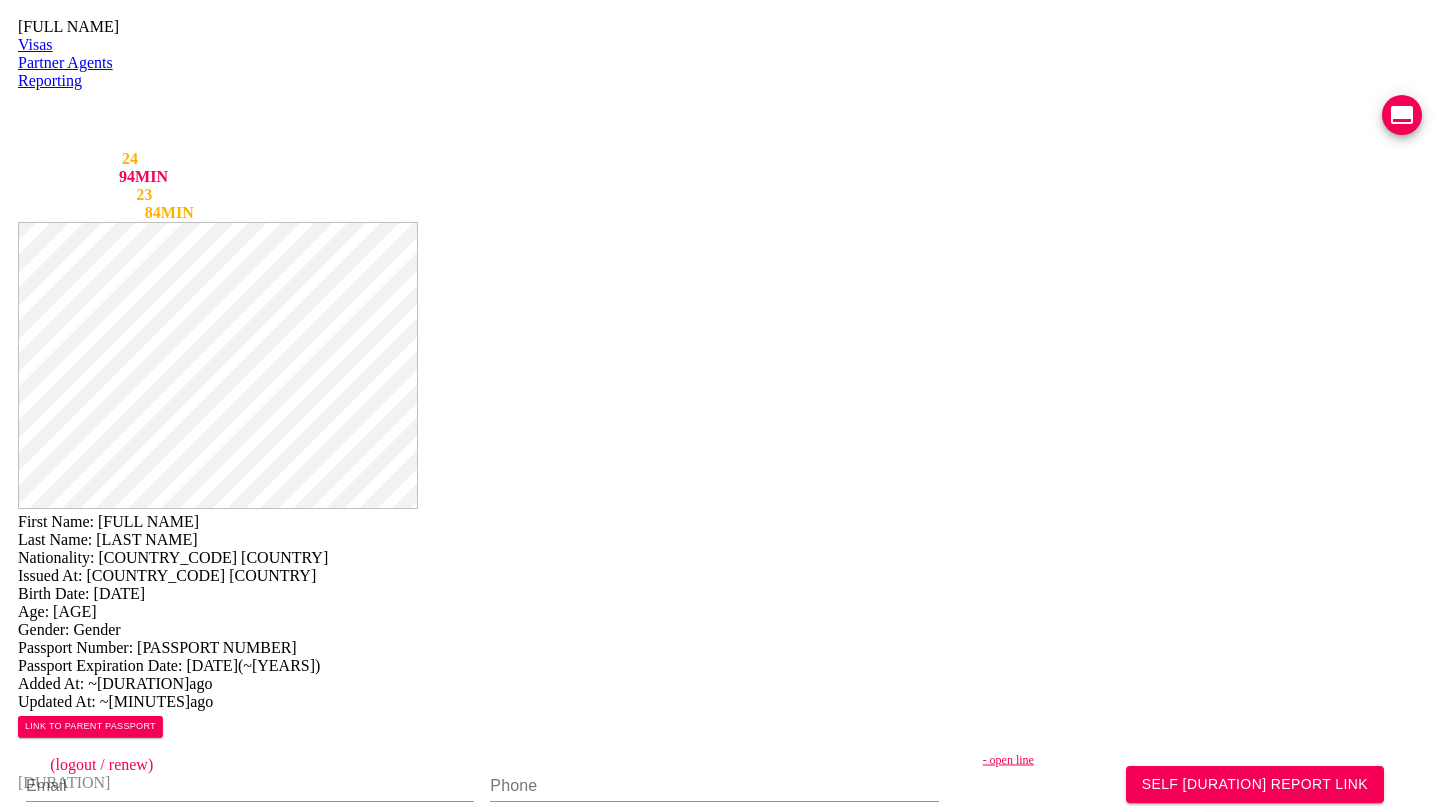click on "Birth Date:   [DATE]" at bounding box center [720, 594] 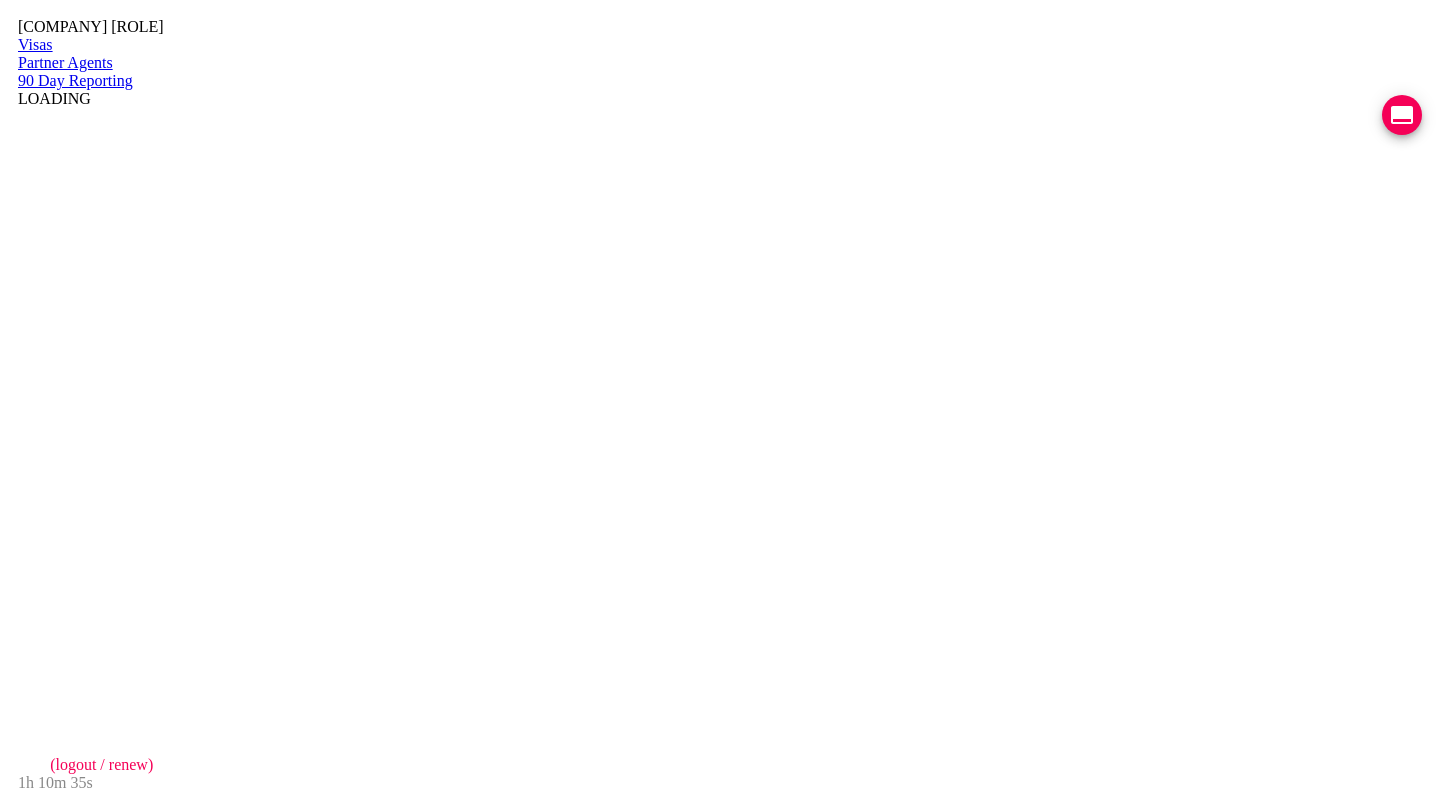 scroll, scrollTop: 0, scrollLeft: 0, axis: both 